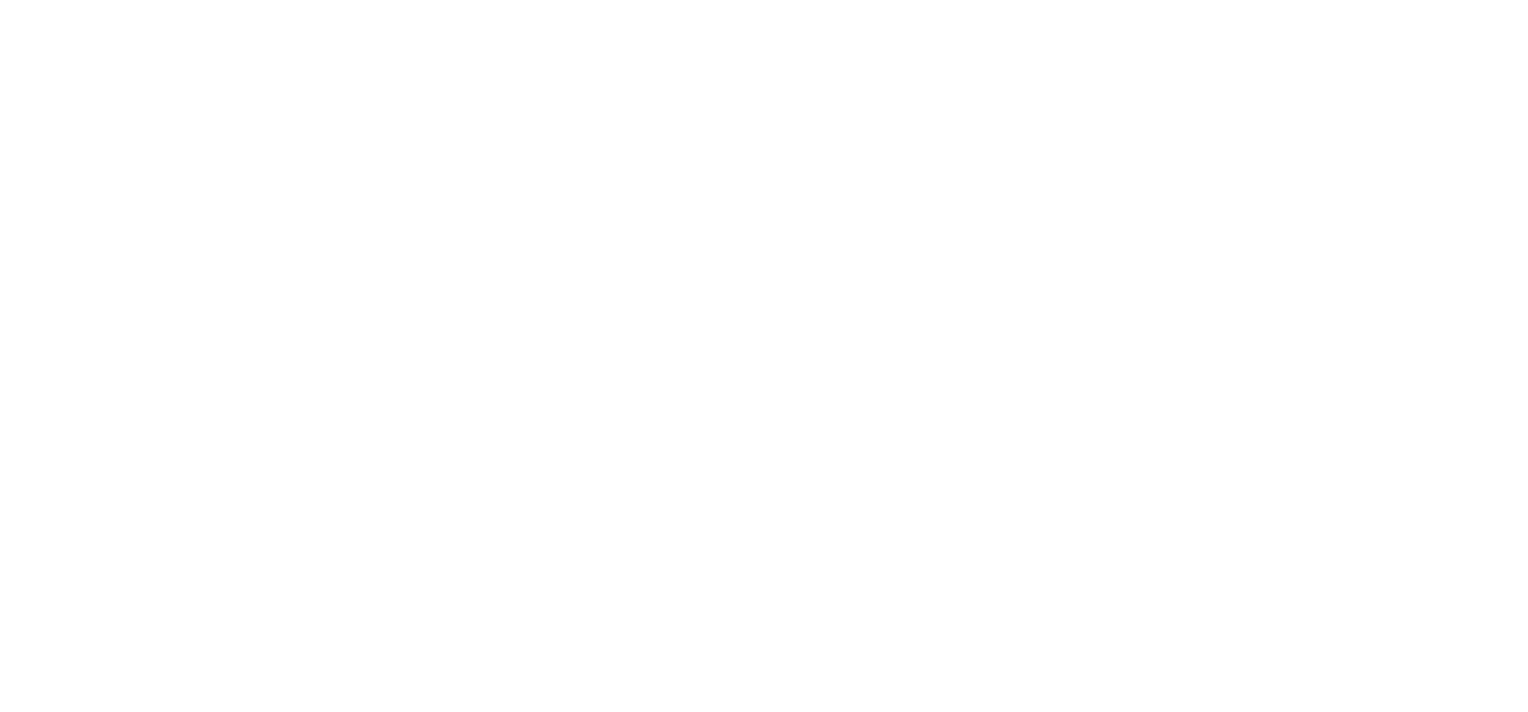 scroll, scrollTop: 0, scrollLeft: 0, axis: both 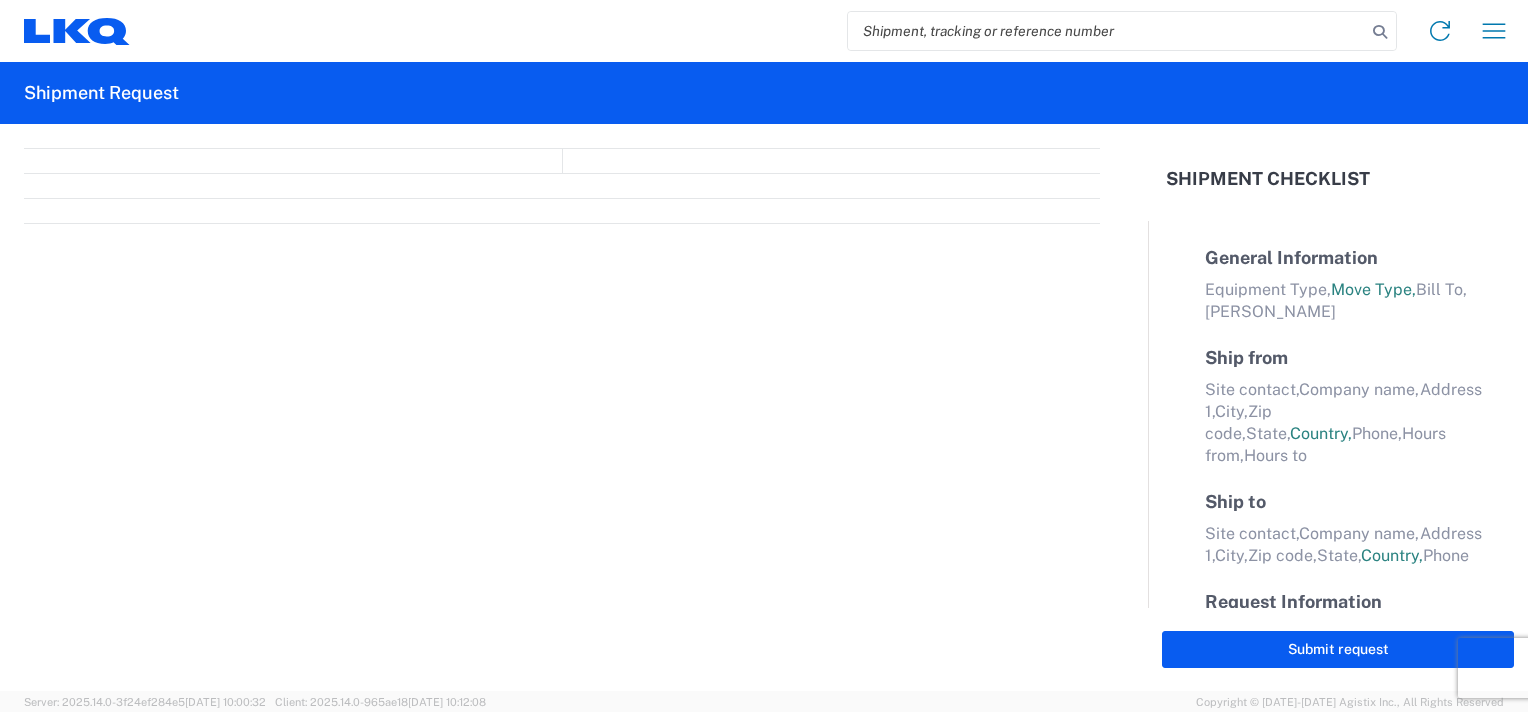 select on "FULL" 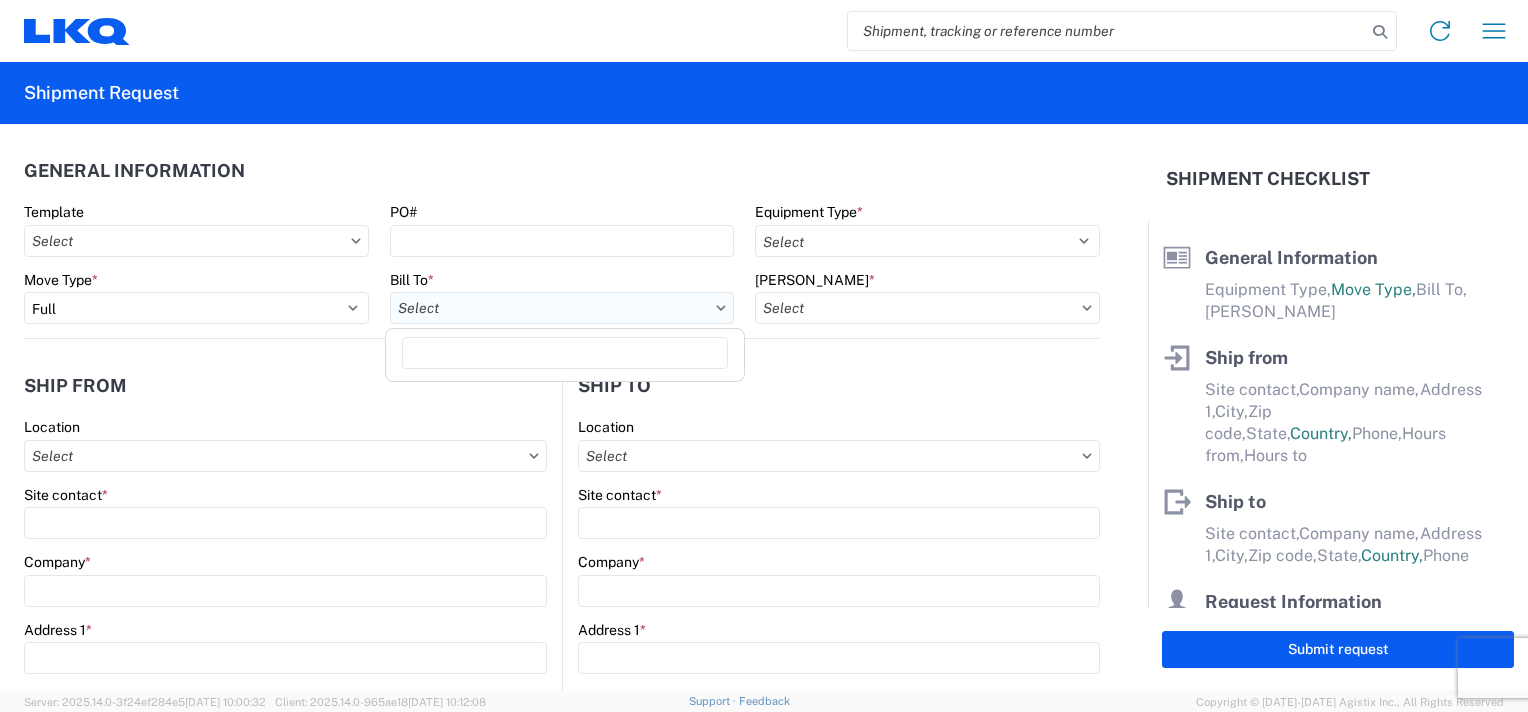 click on "Bill To  *" at bounding box center [562, 308] 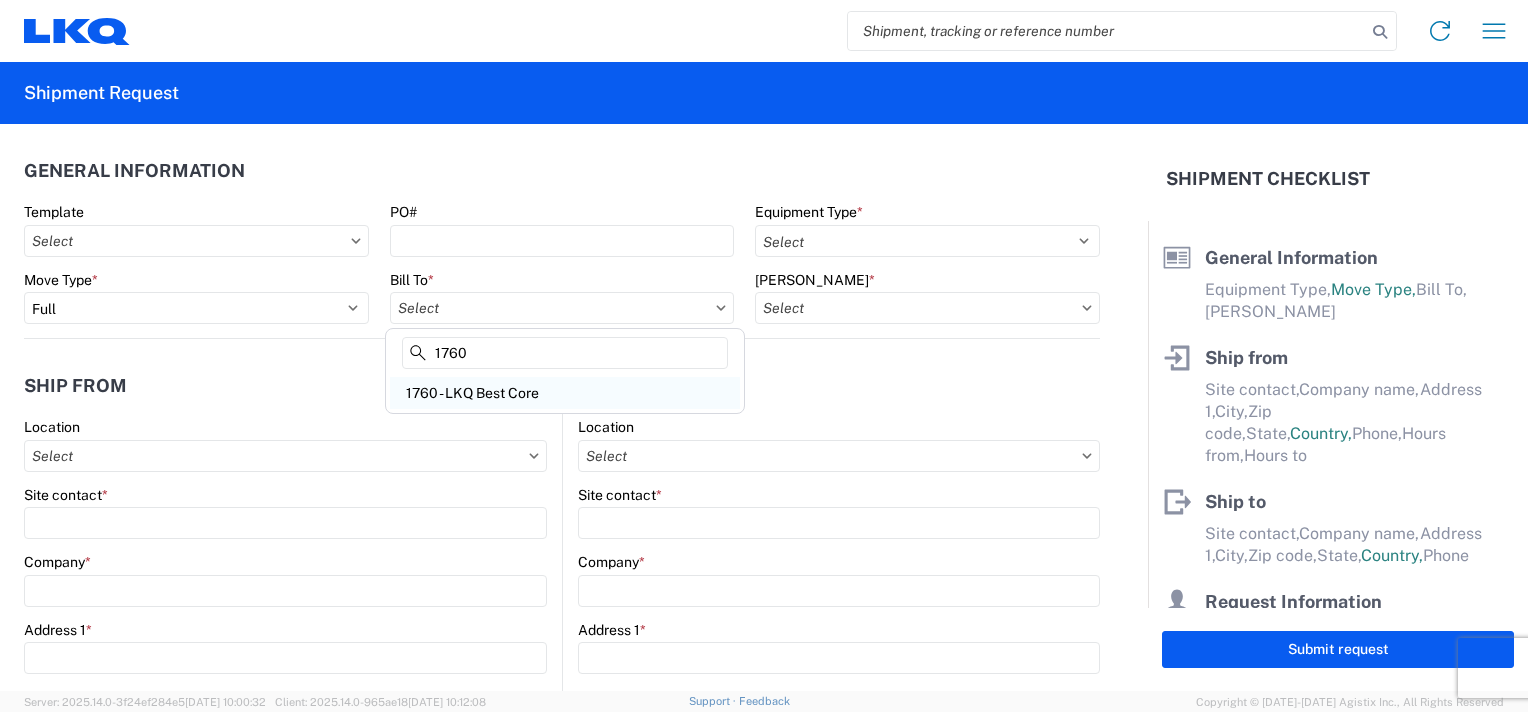 type on "1760" 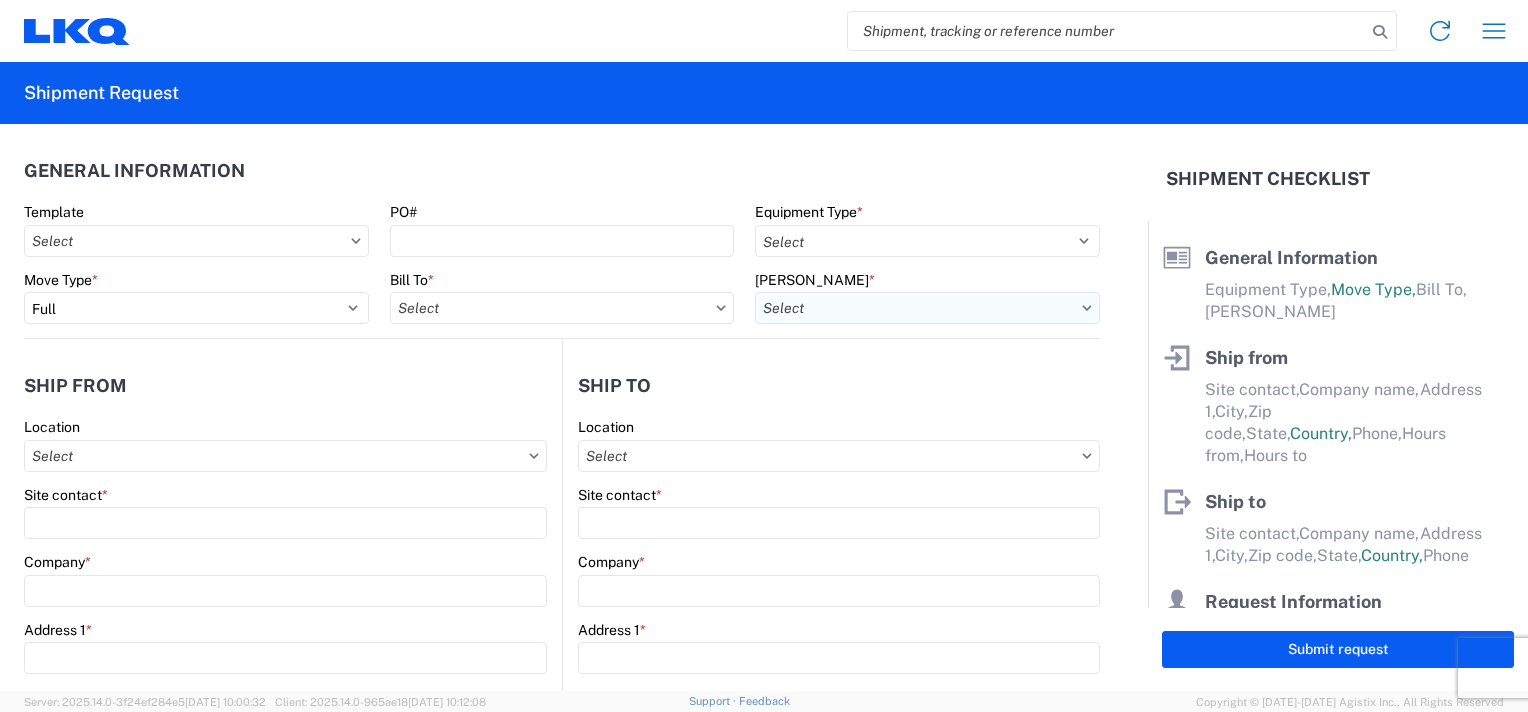 type on "1760 - LKQ Best Core" 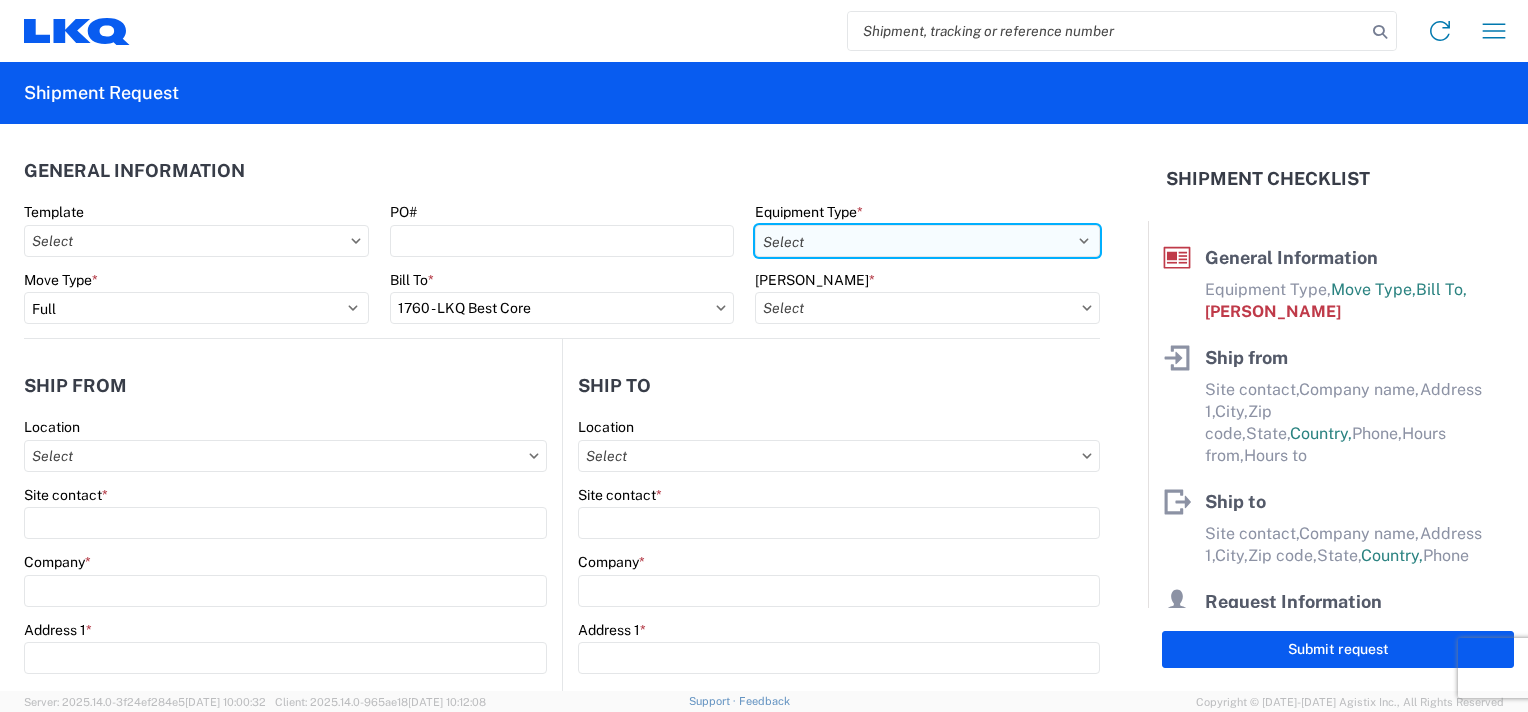 click on "Select 53’ Dry Van Flatbed Dropdeck (van) Lowboy (flatbed) Rail" at bounding box center (927, 241) 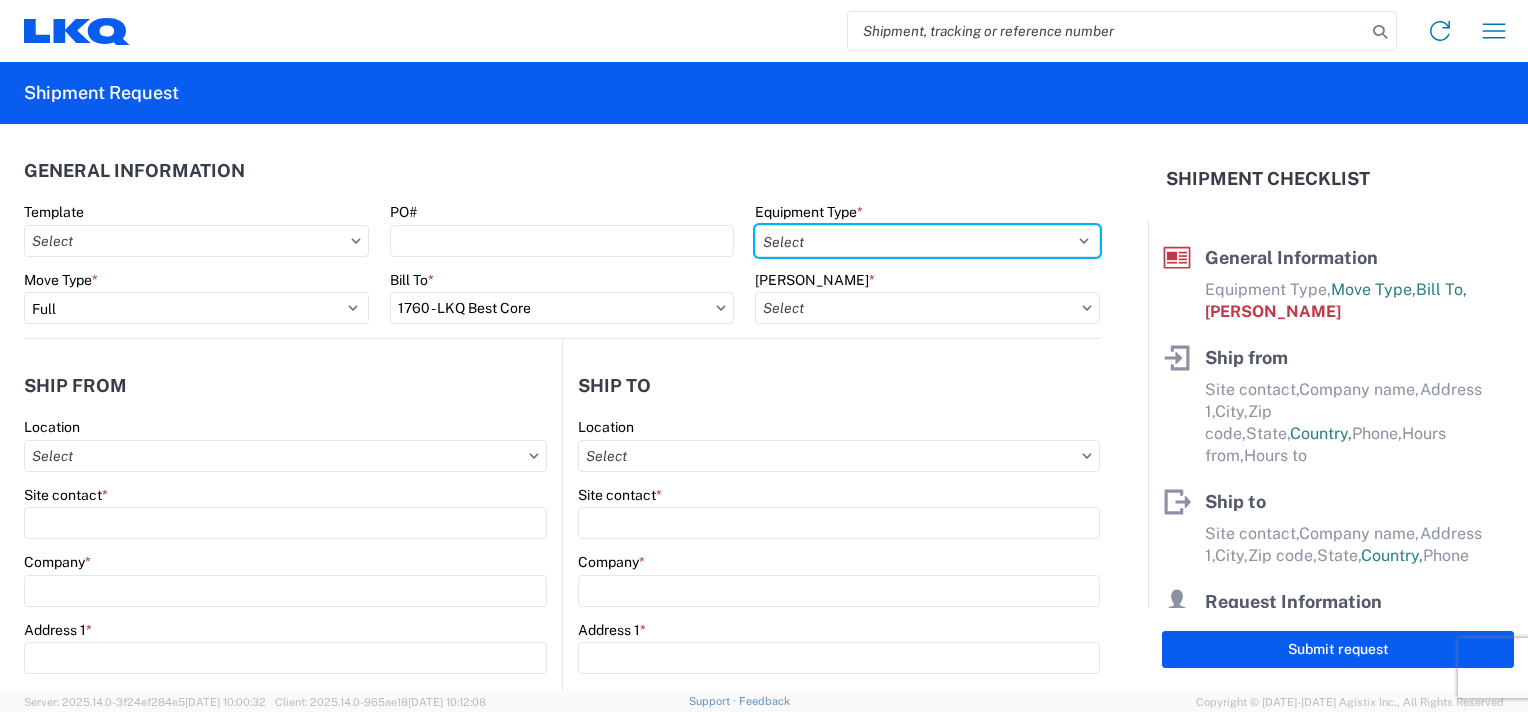 select on "BCAR" 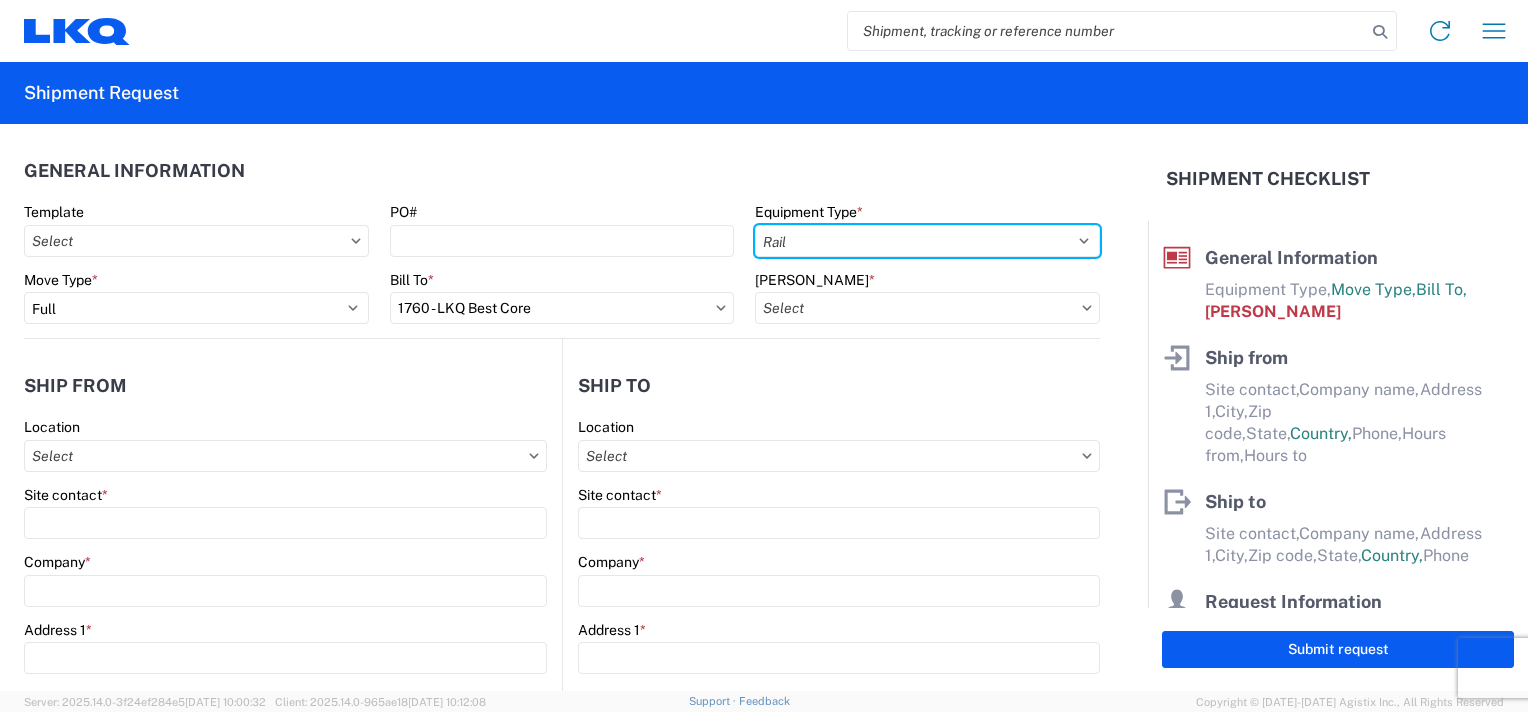 click on "Select 53’ Dry Van Flatbed Dropdeck (van) Lowboy (flatbed) Rail" at bounding box center (927, 241) 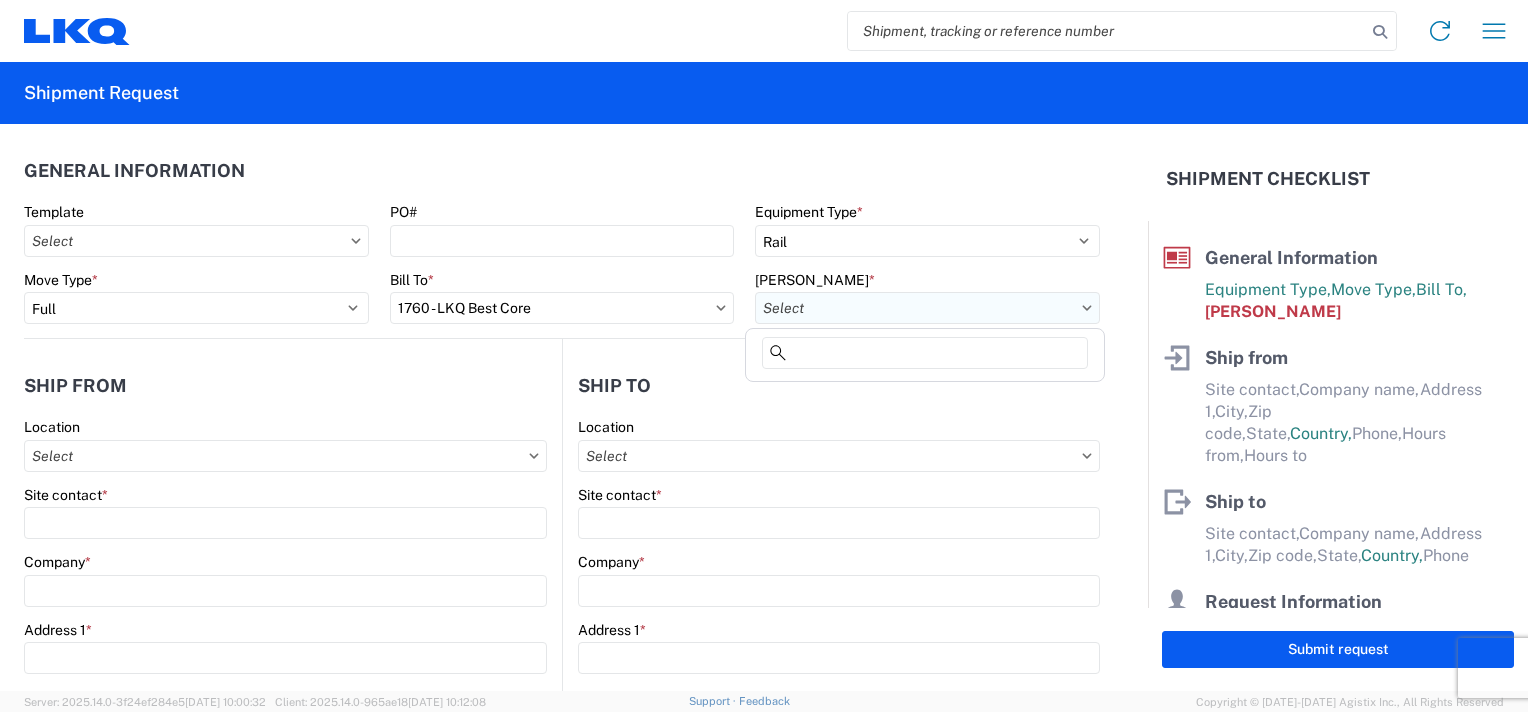 click on "[PERSON_NAME]  *" at bounding box center [927, 308] 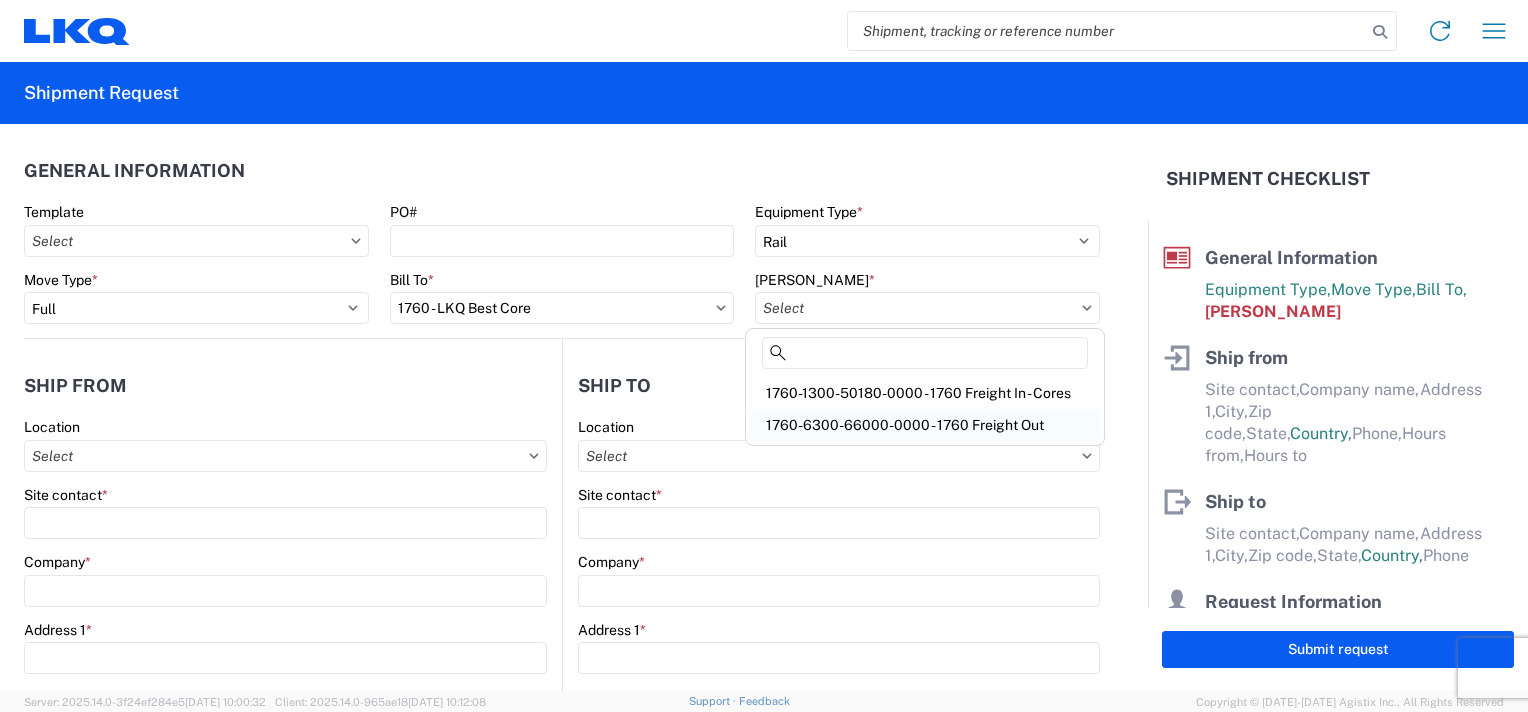 click on "1760-6300-66000-0000 - 1760 Freight Out" 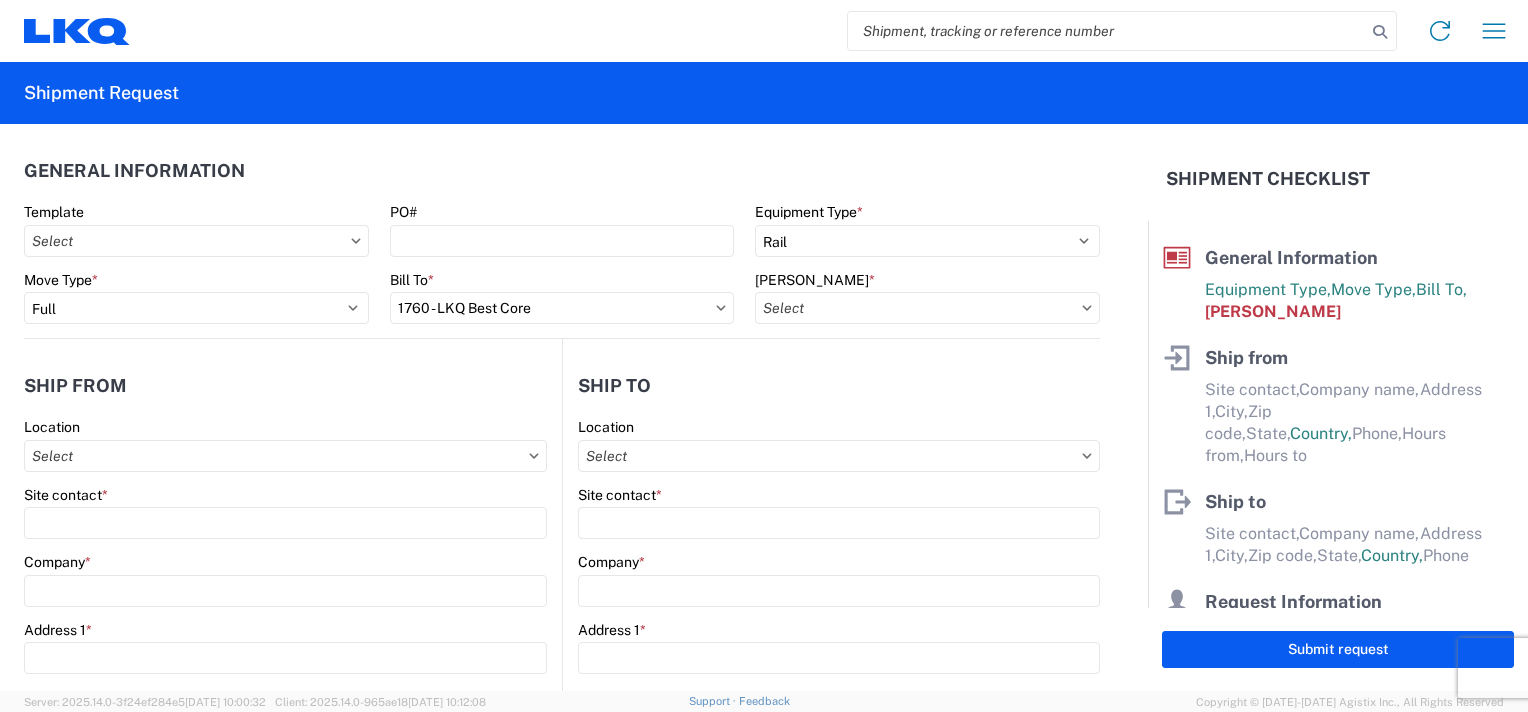 type on "1760-6300-66000-0000 - 1760 Freight Out" 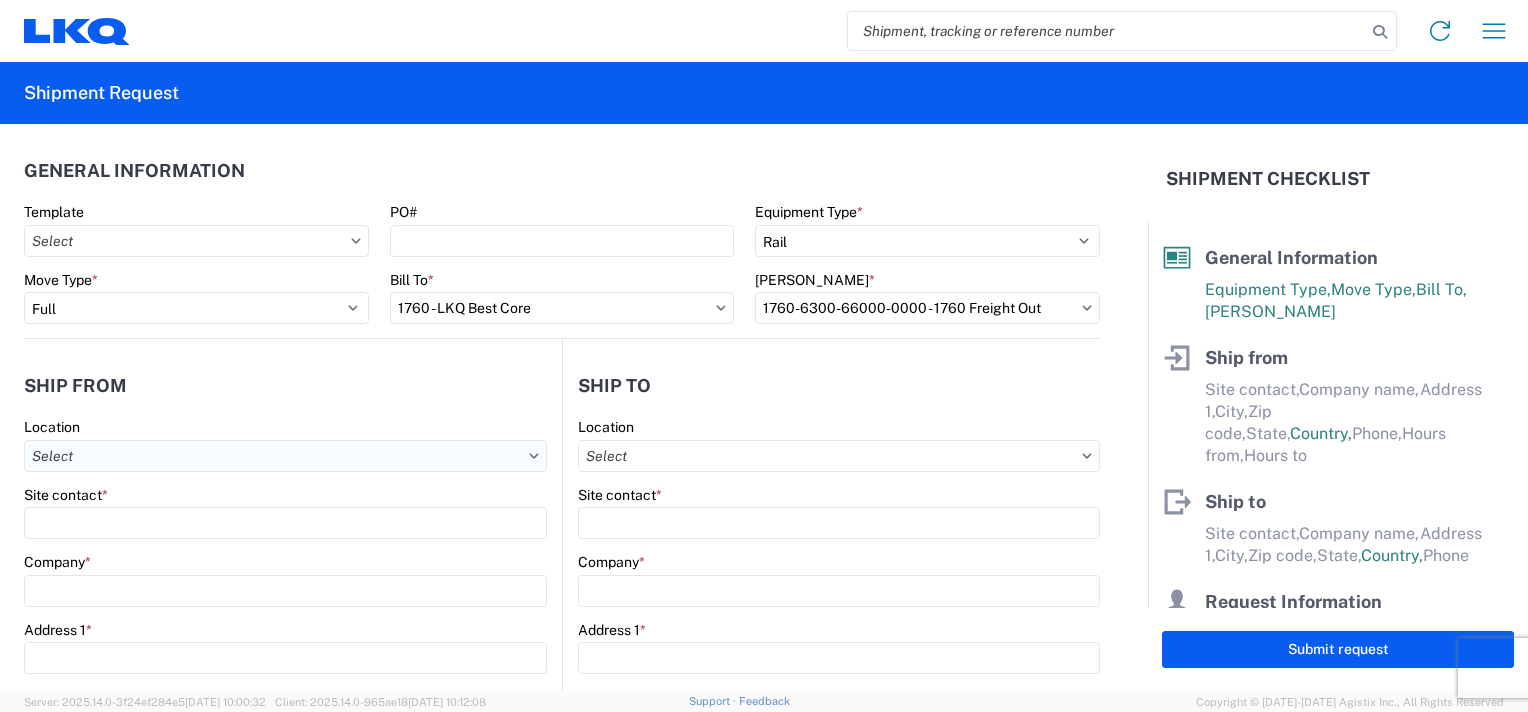 click on "Location" at bounding box center [285, 456] 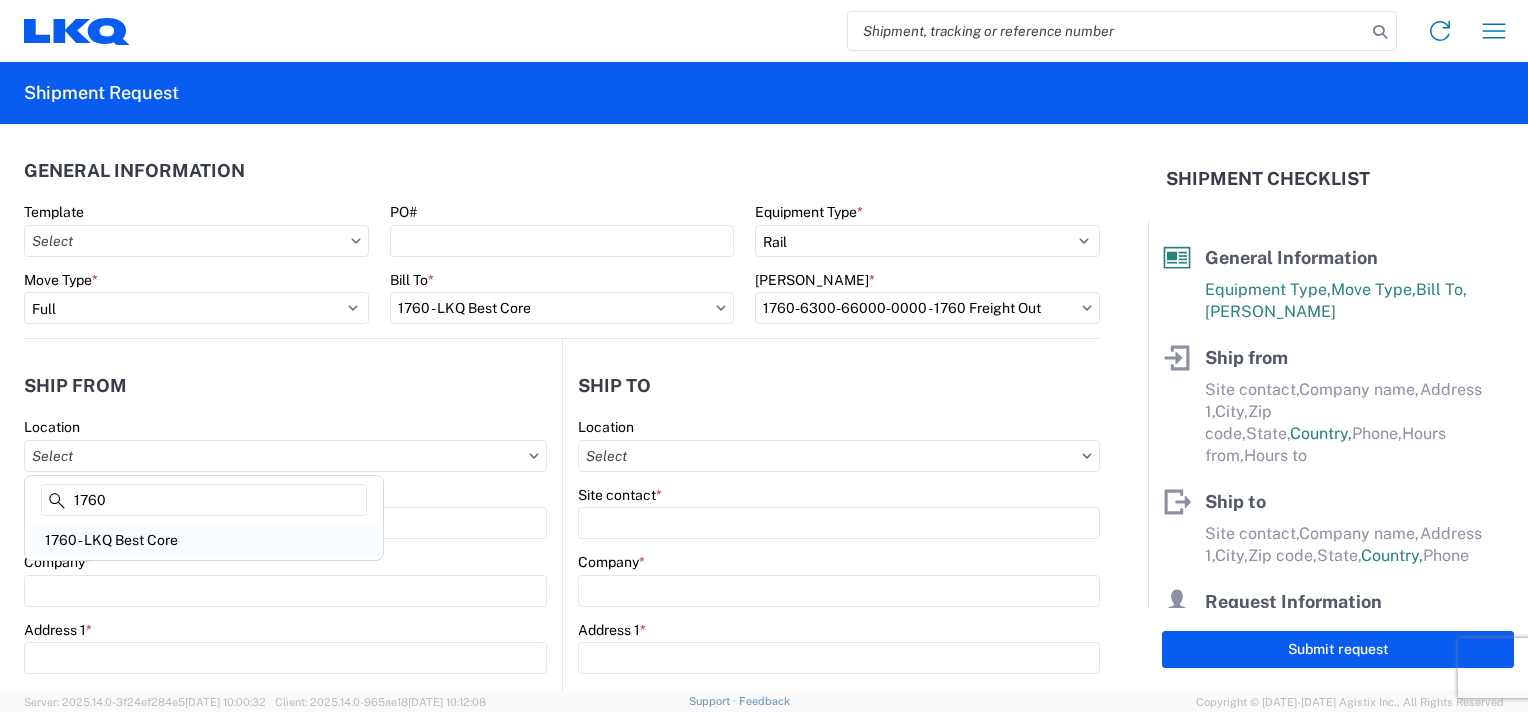 type on "1760" 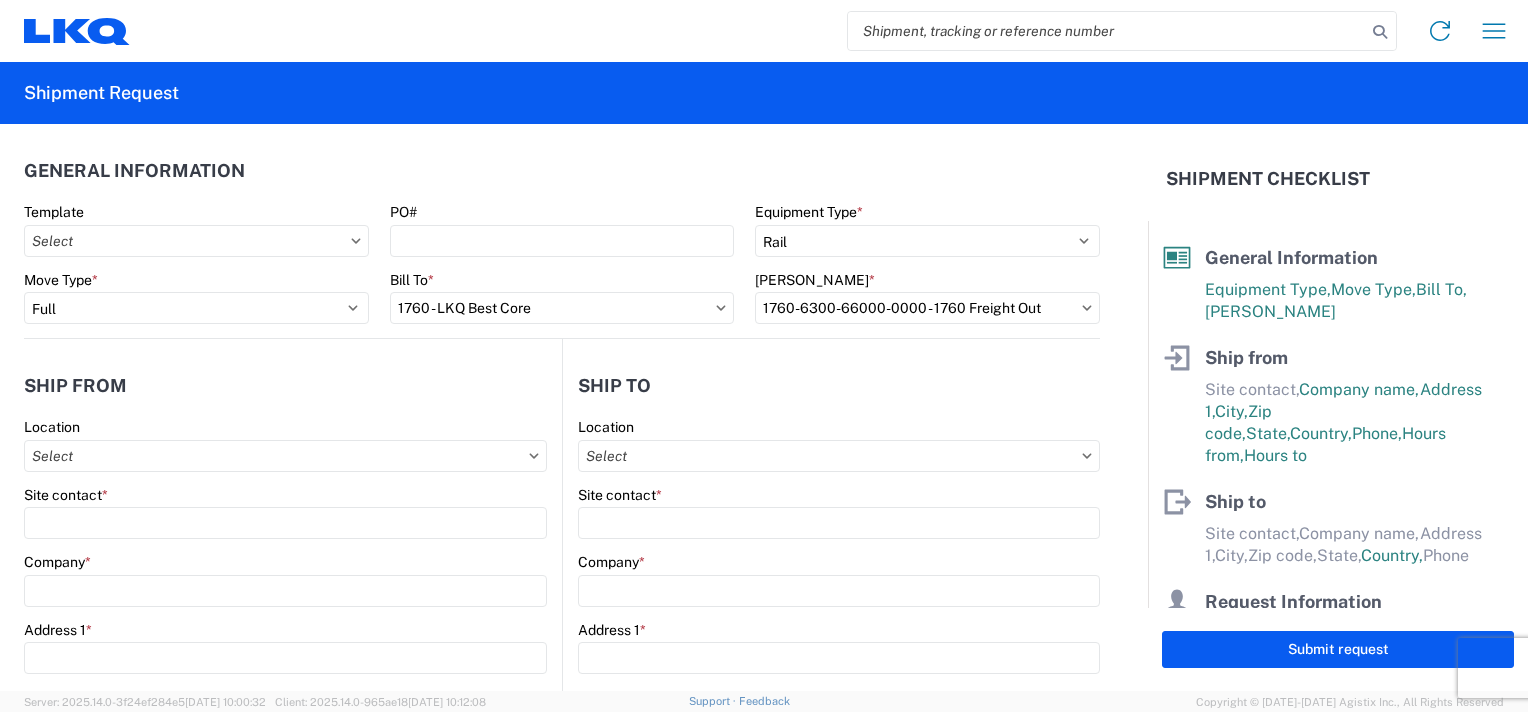 type on "1760 - LKQ Best Core" 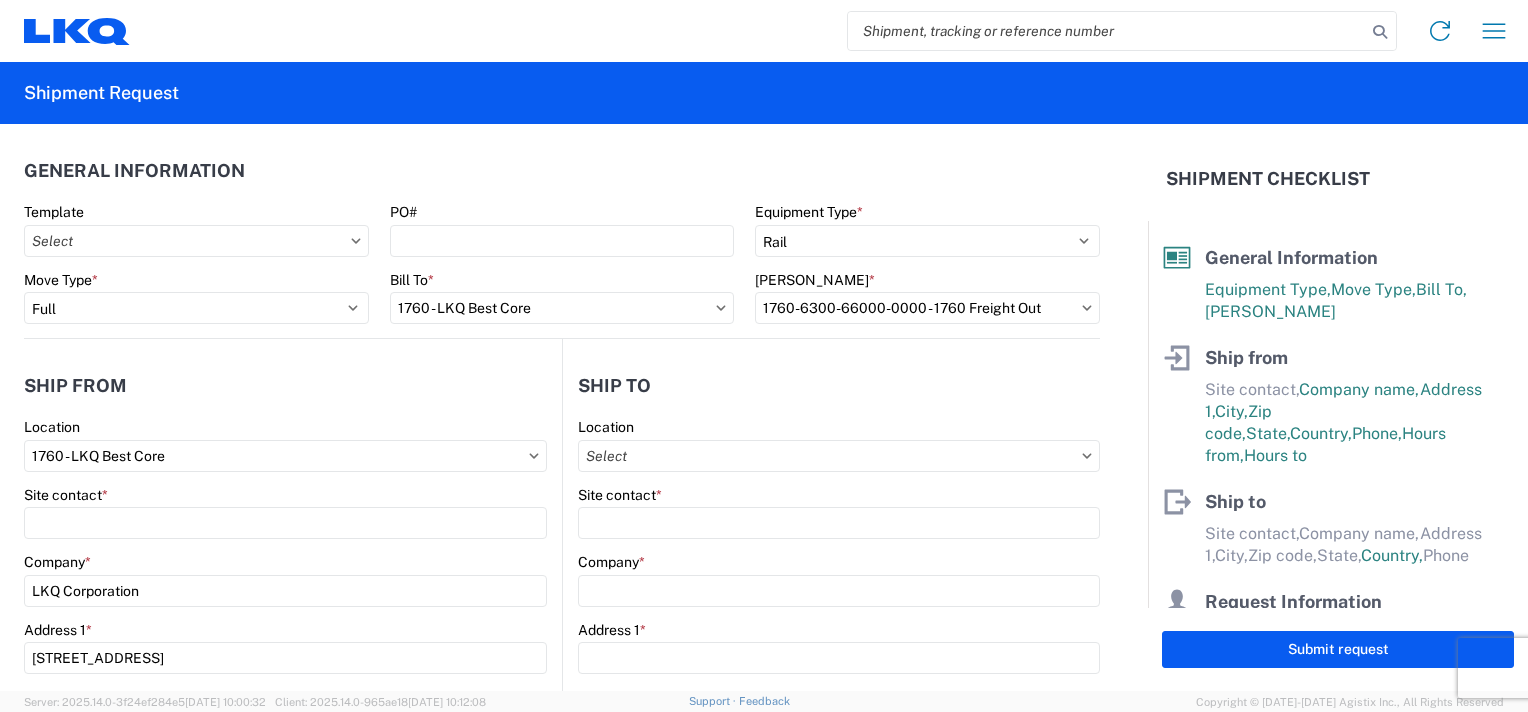 select on "US" 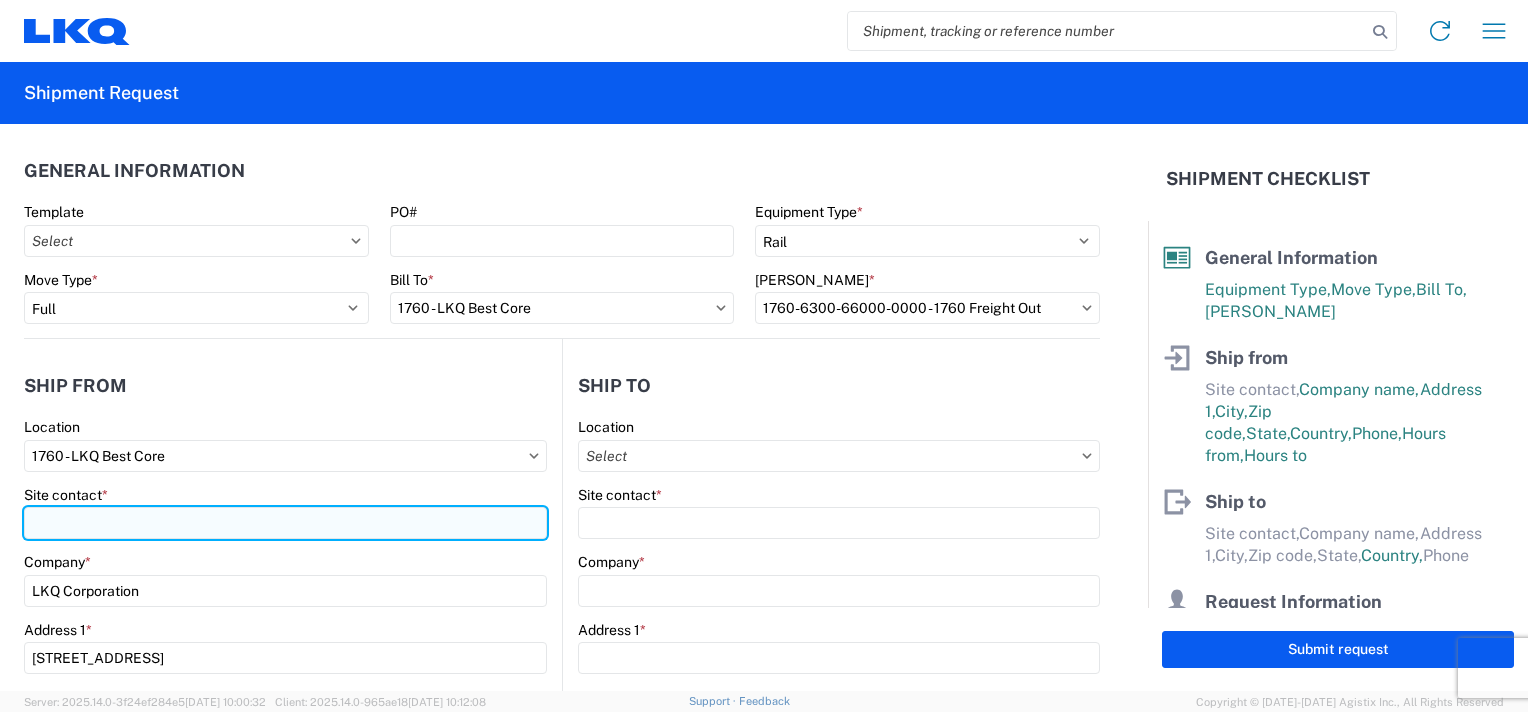 click on "Site contact  *" at bounding box center (285, 523) 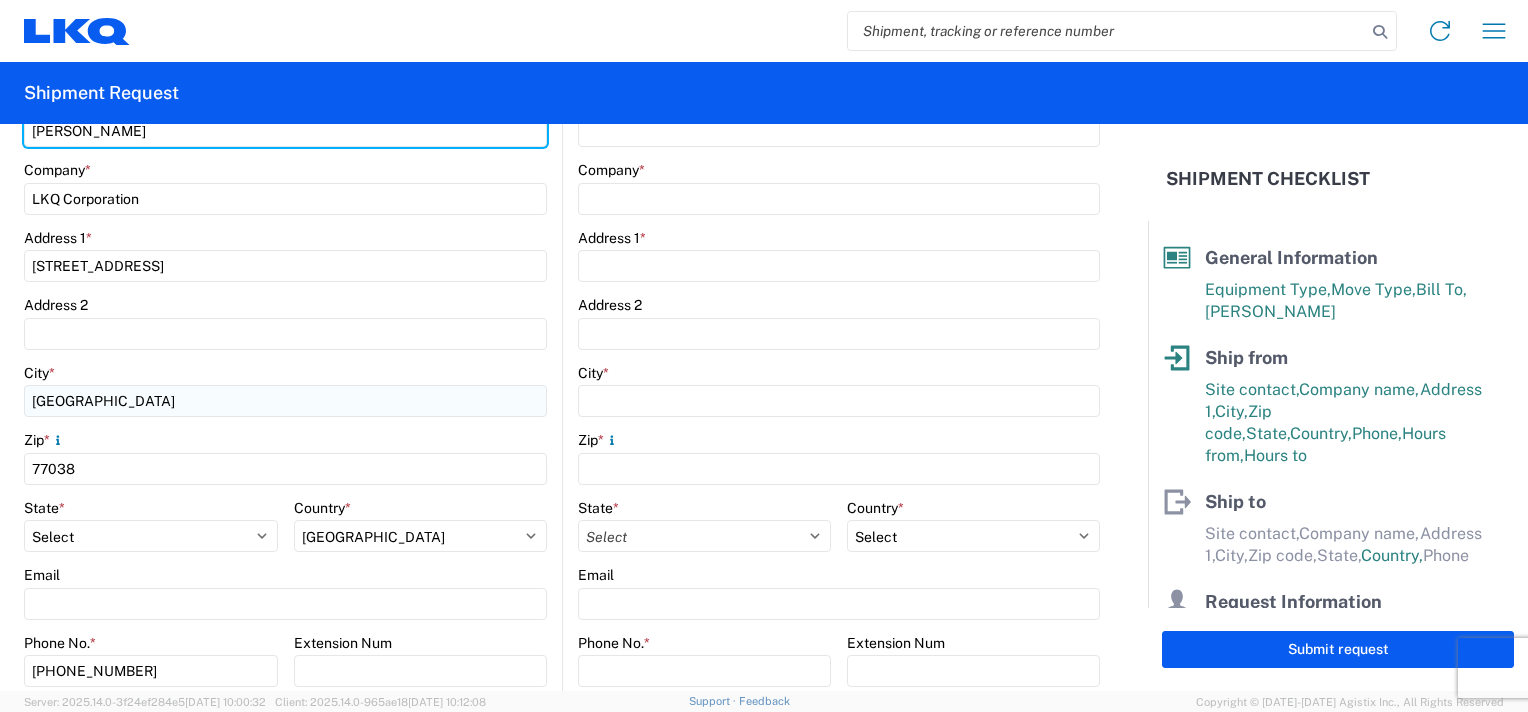 scroll, scrollTop: 700, scrollLeft: 0, axis: vertical 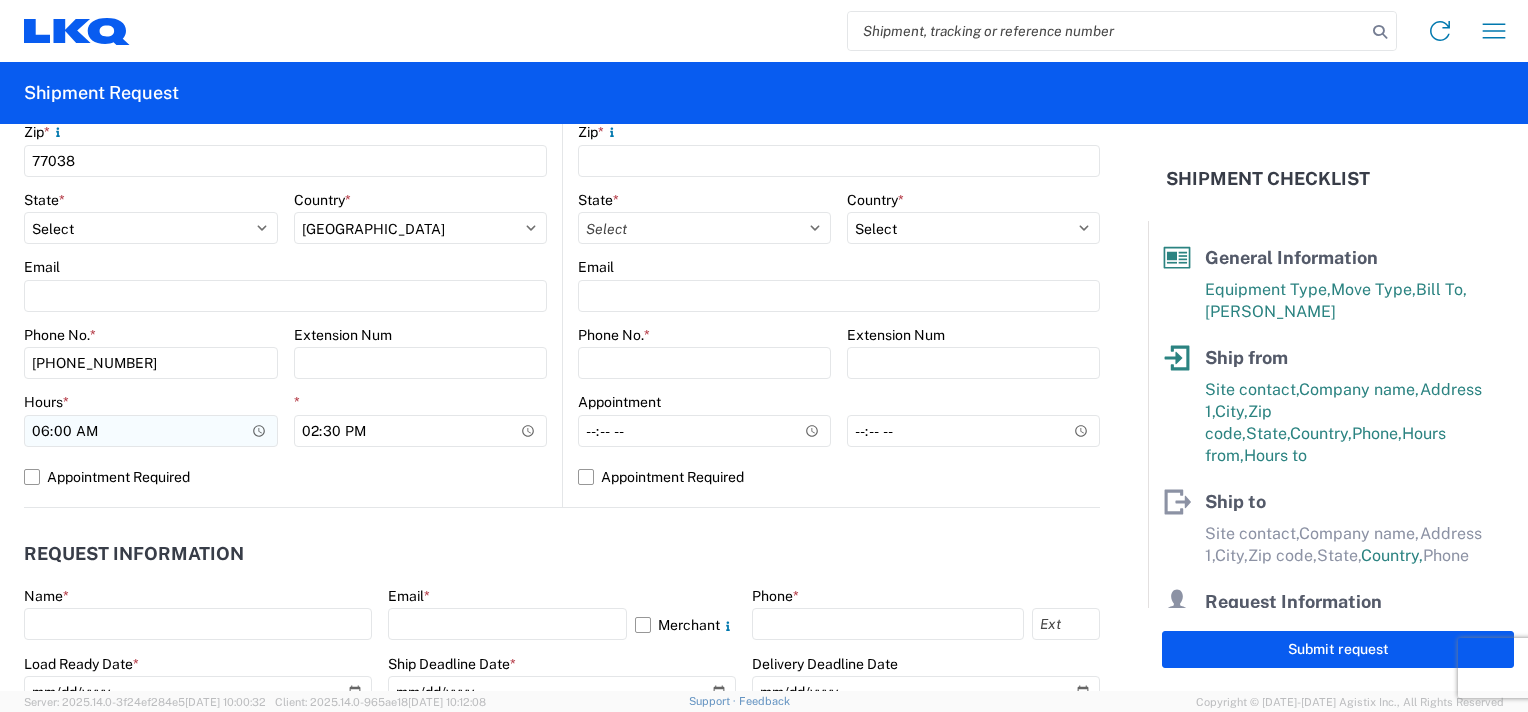 type on "[PERSON_NAME]" 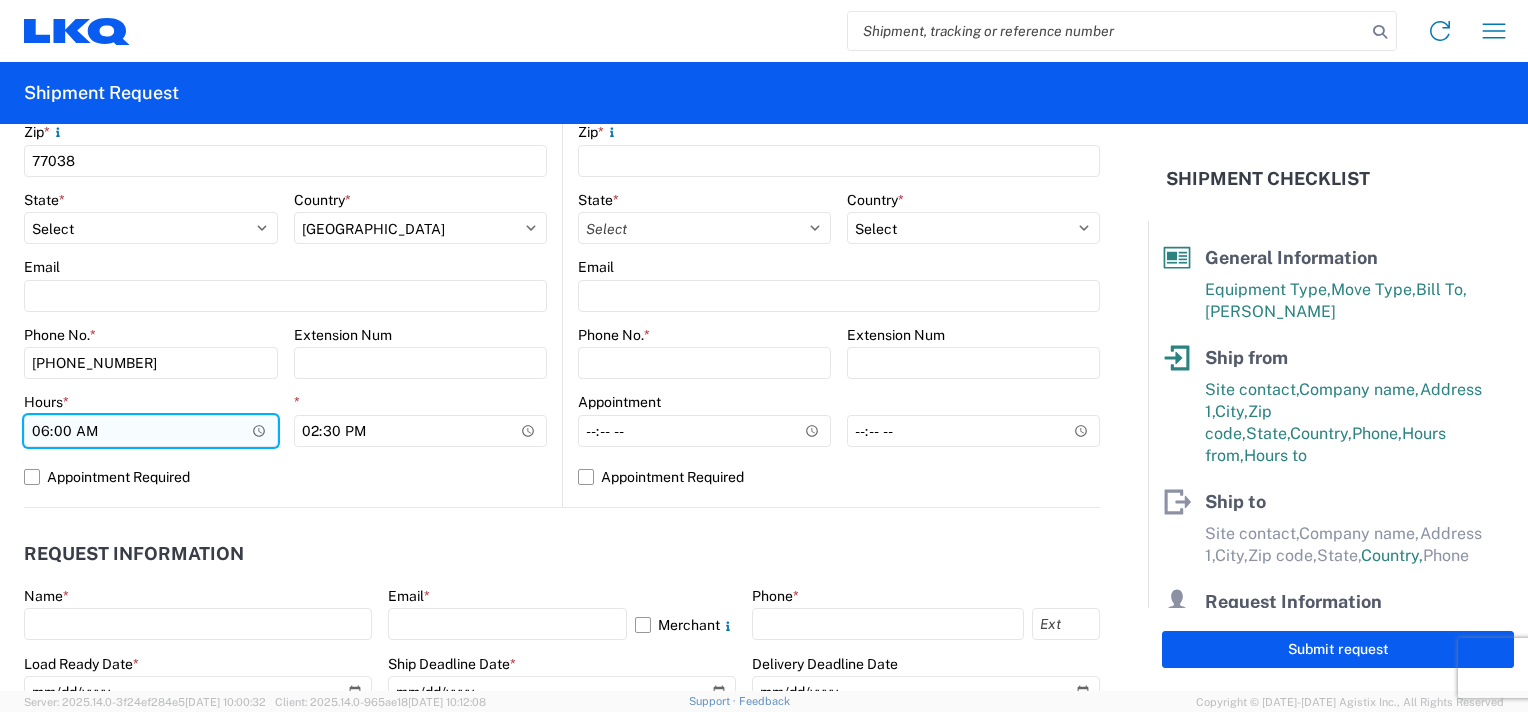 click on "06:00" at bounding box center [151, 431] 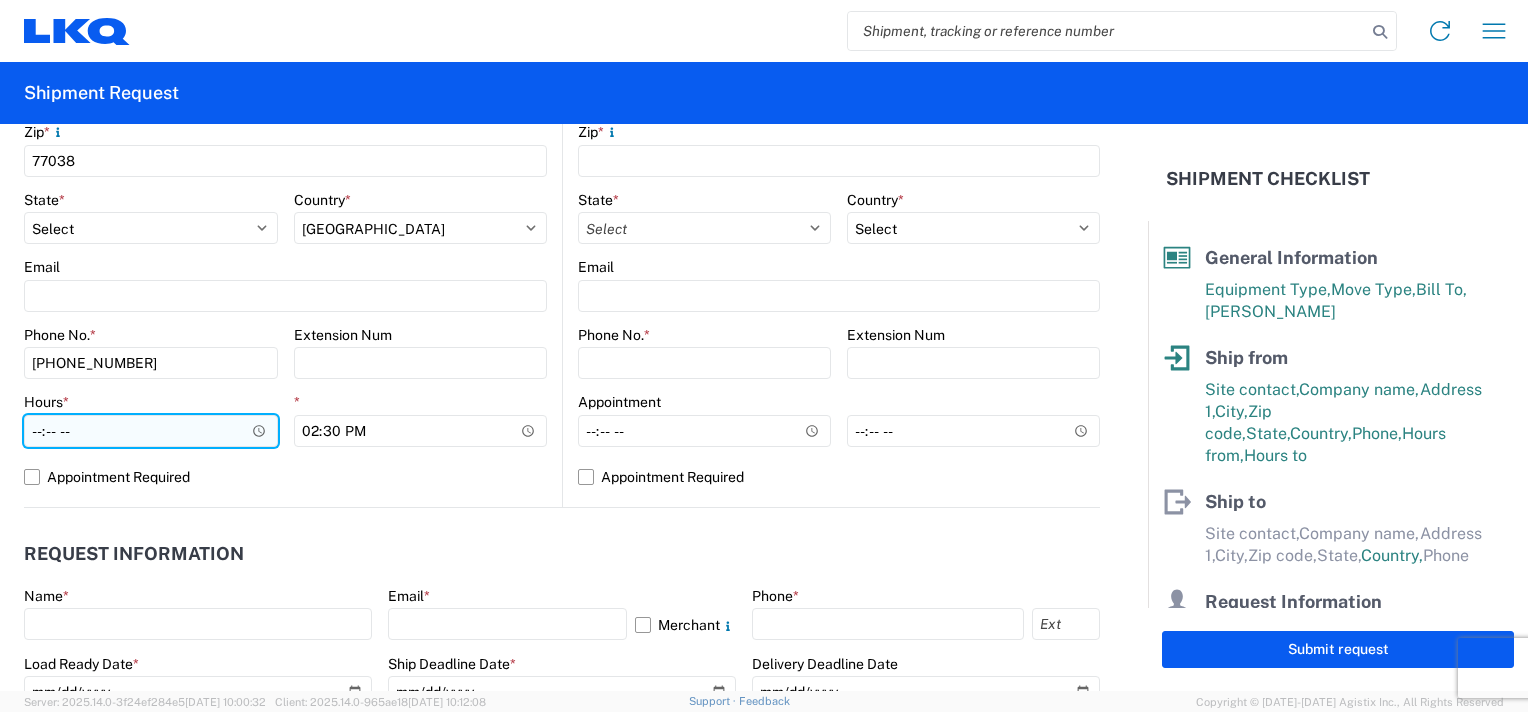 type on "07:00" 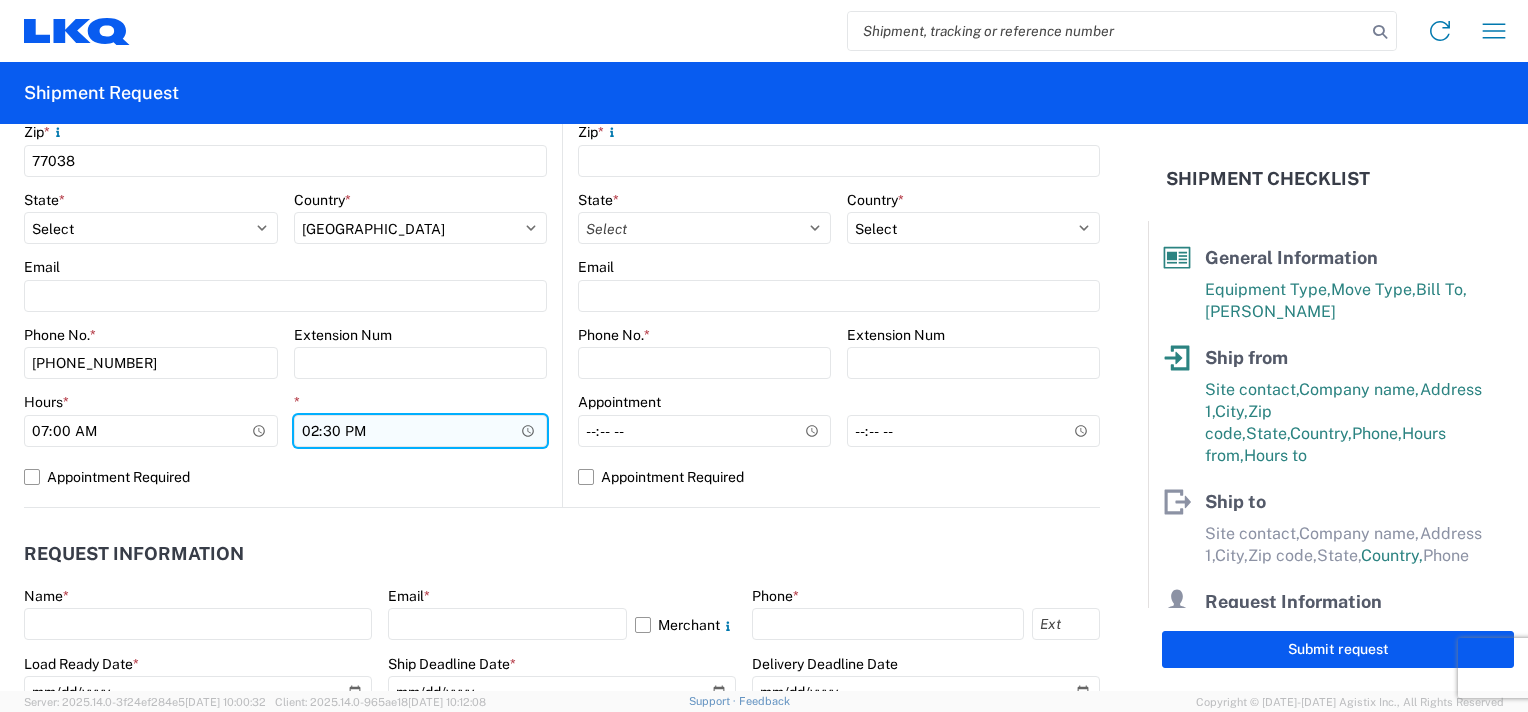 click on "14:30" at bounding box center [421, 431] 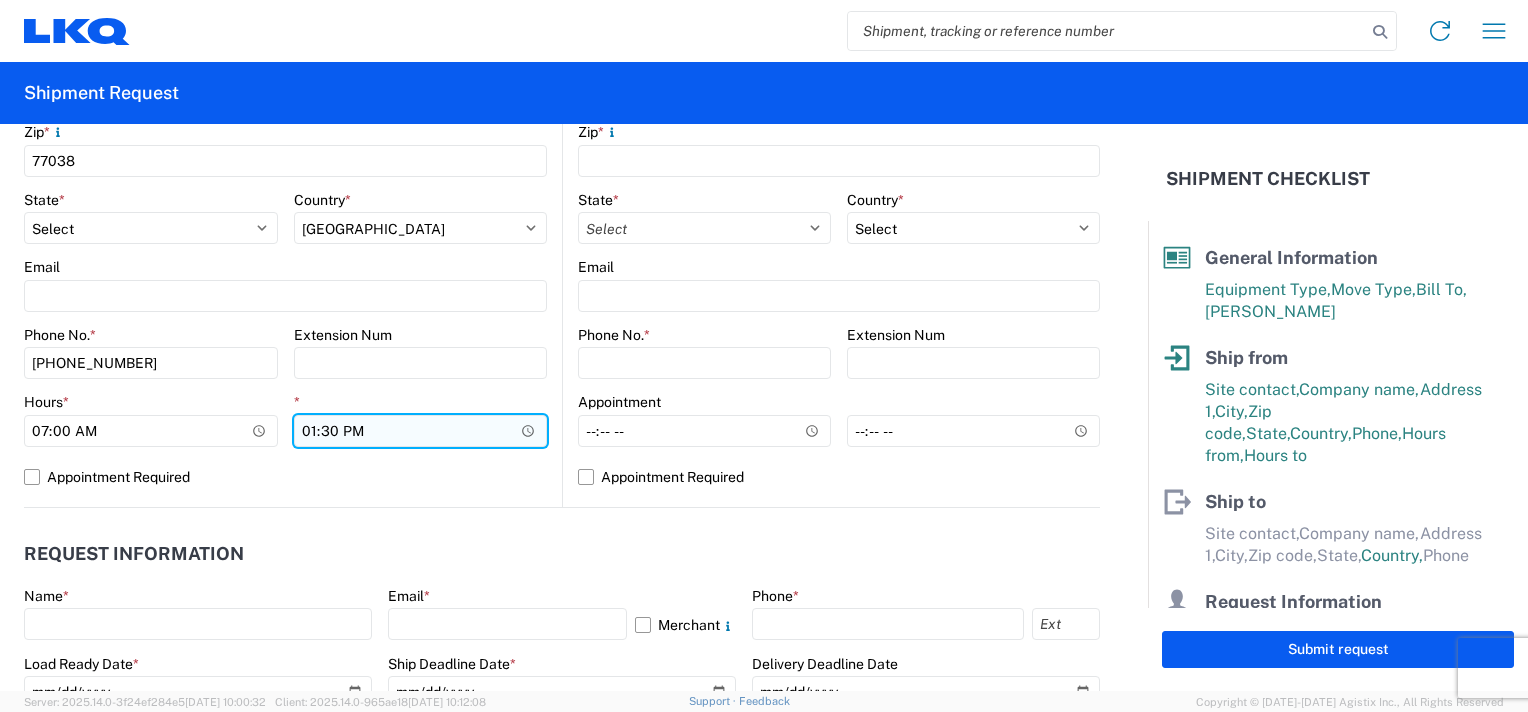 type on "12:30" 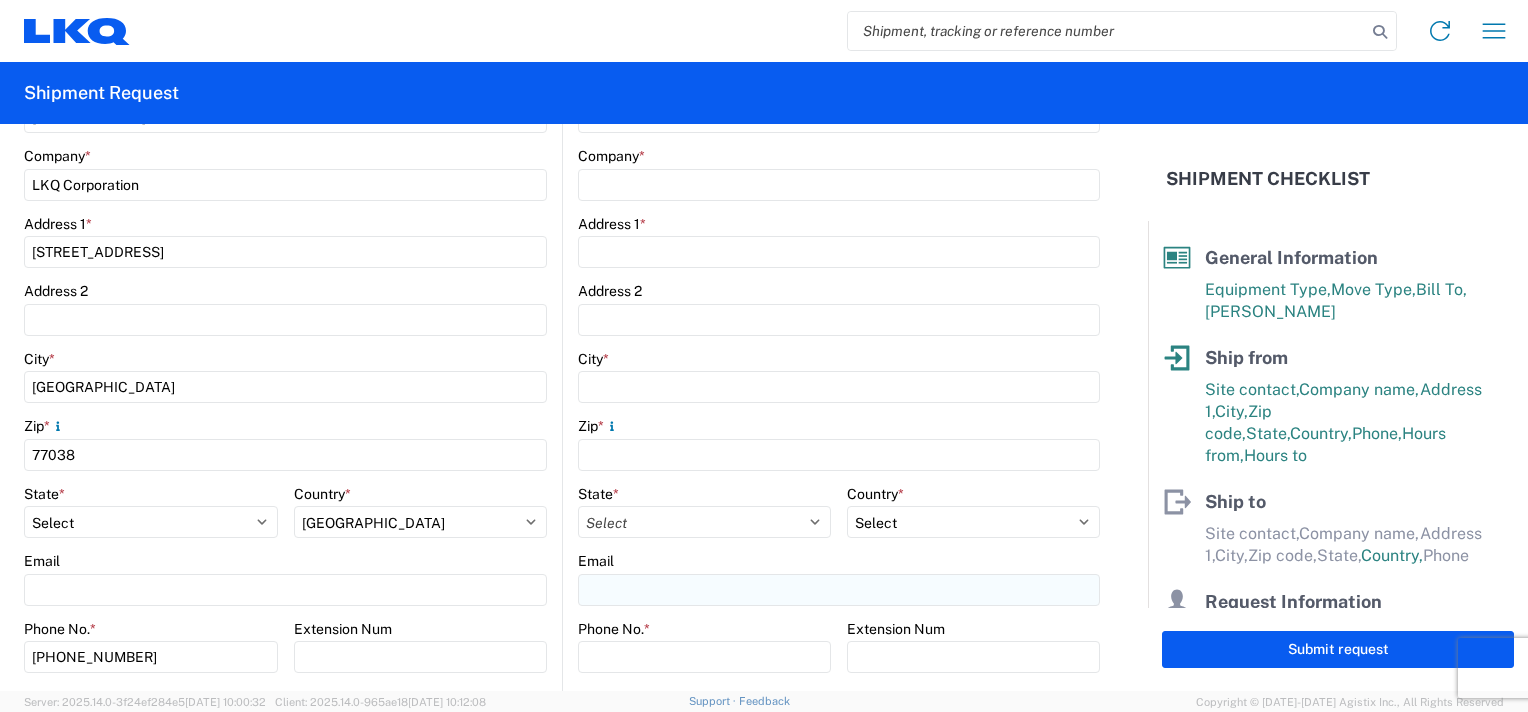 scroll, scrollTop: 300, scrollLeft: 0, axis: vertical 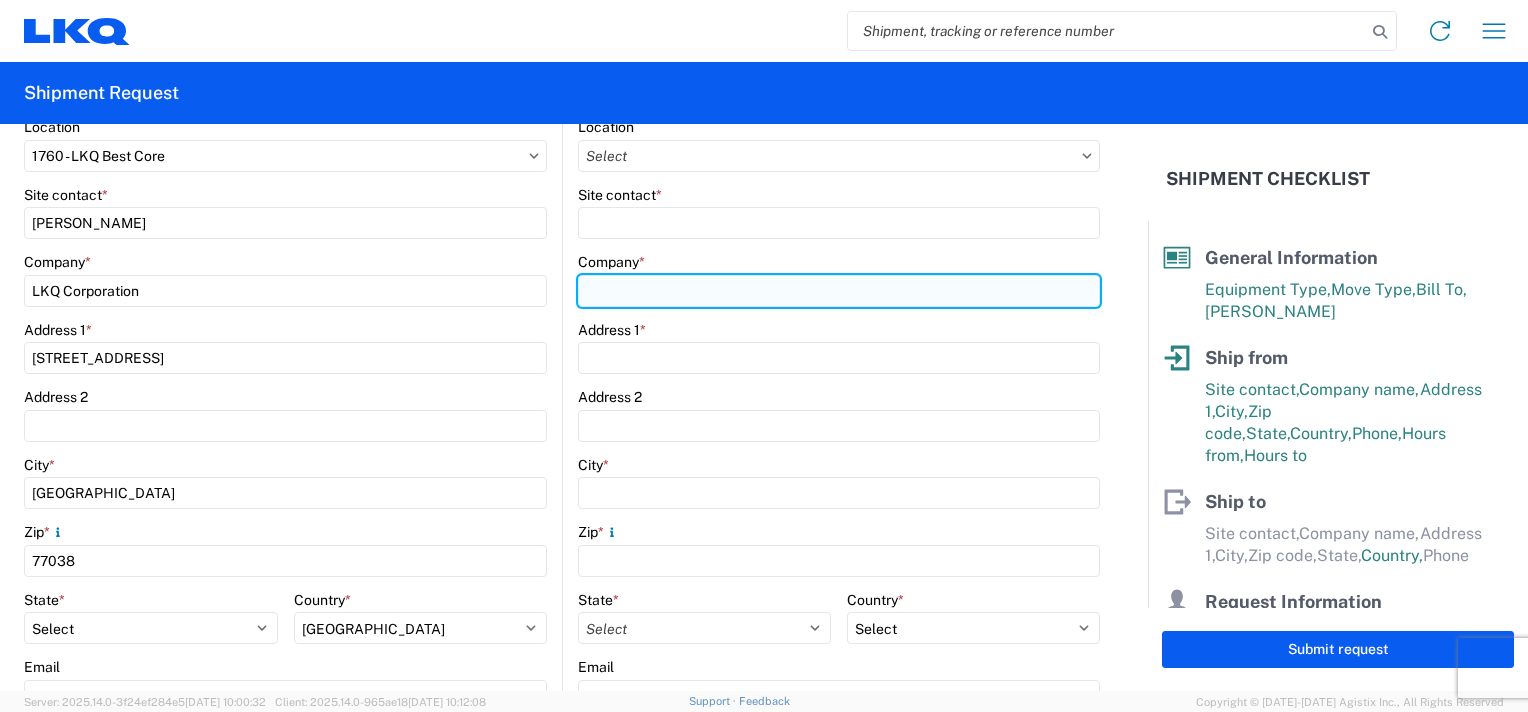 click on "Company  *" at bounding box center (839, 291) 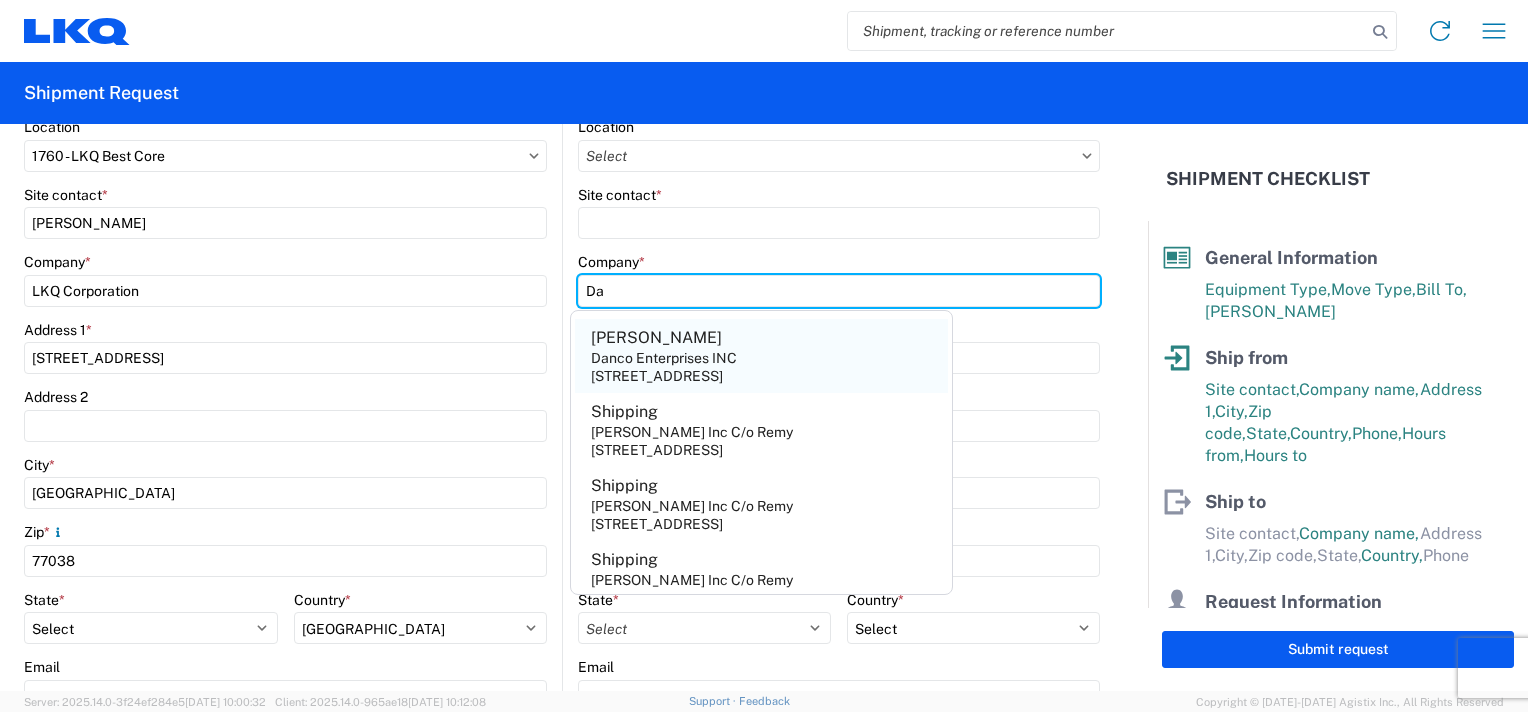 type on "Da" 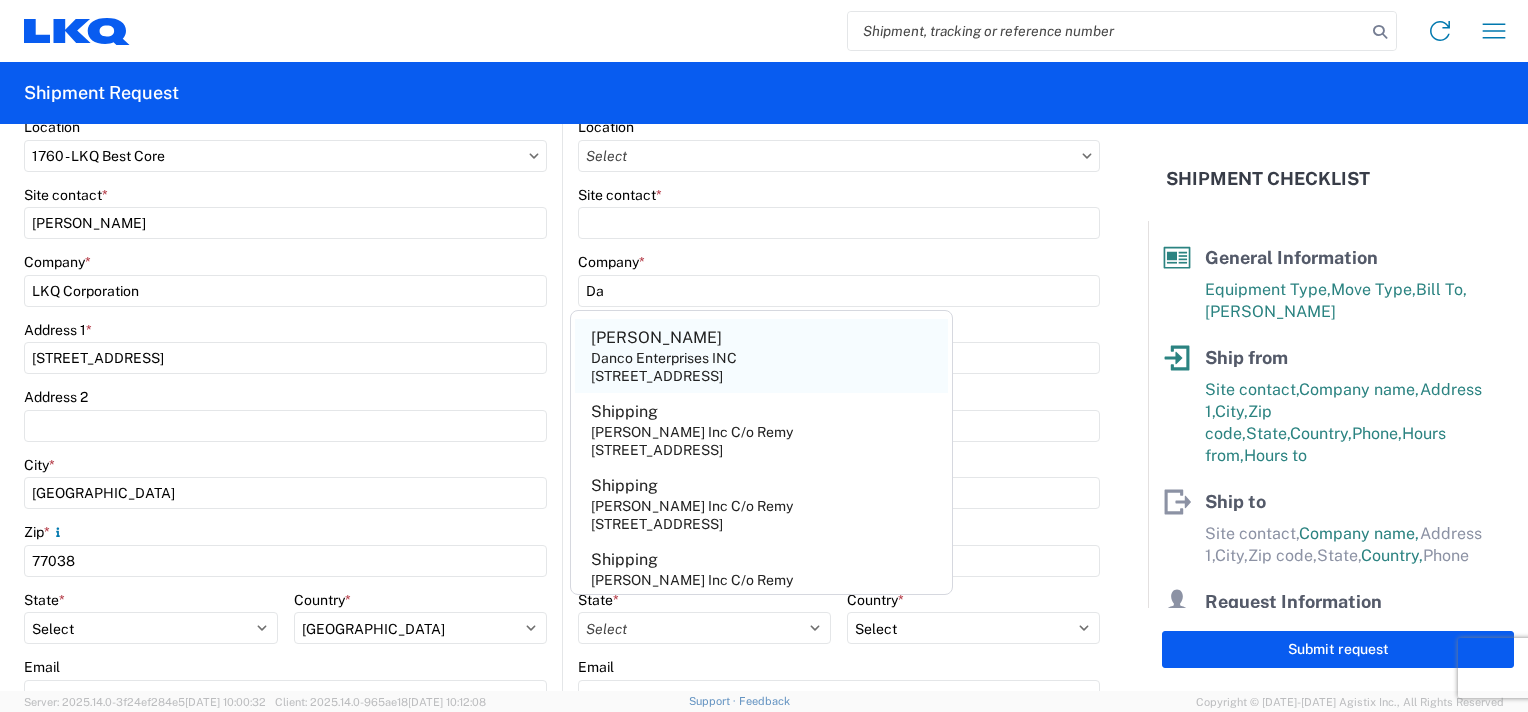 click on "Danco Enterprises INC" 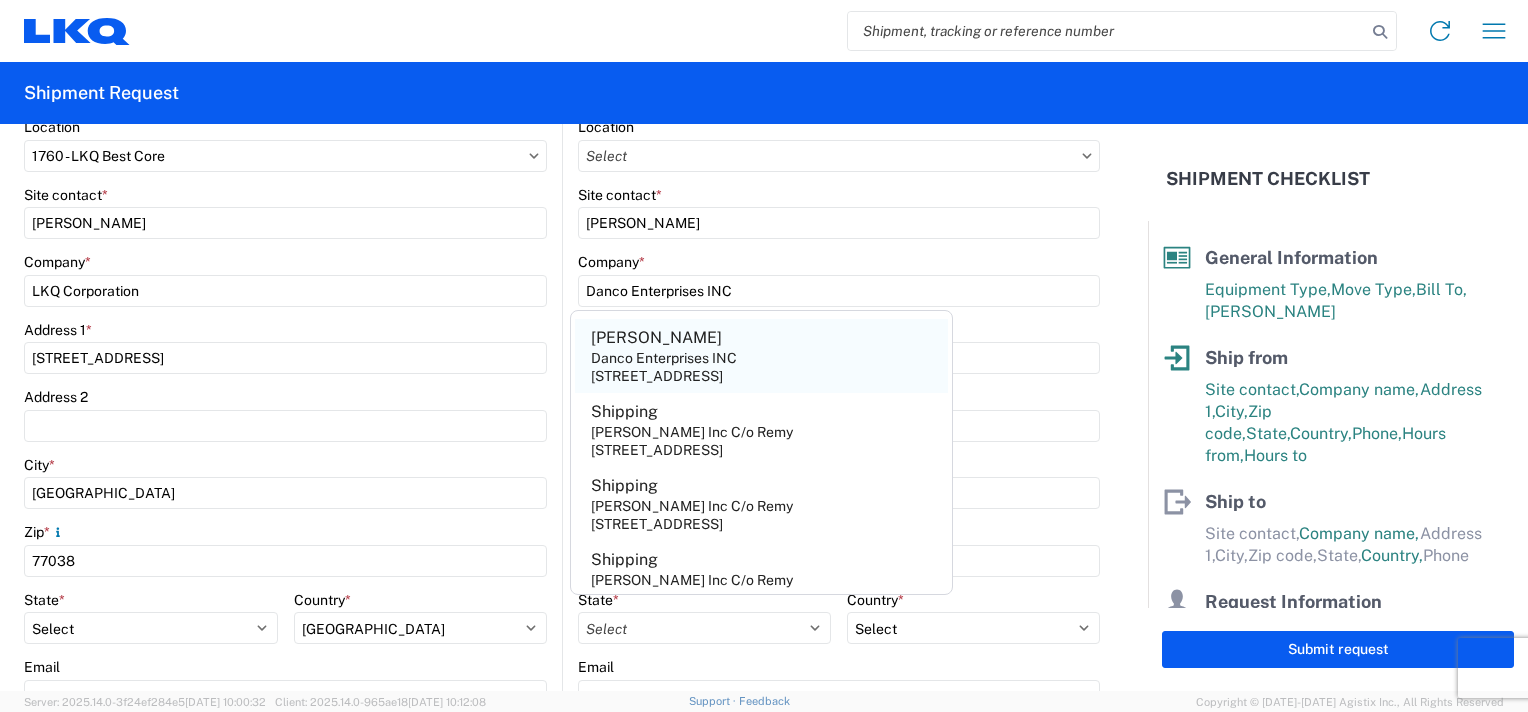 select on "CA" 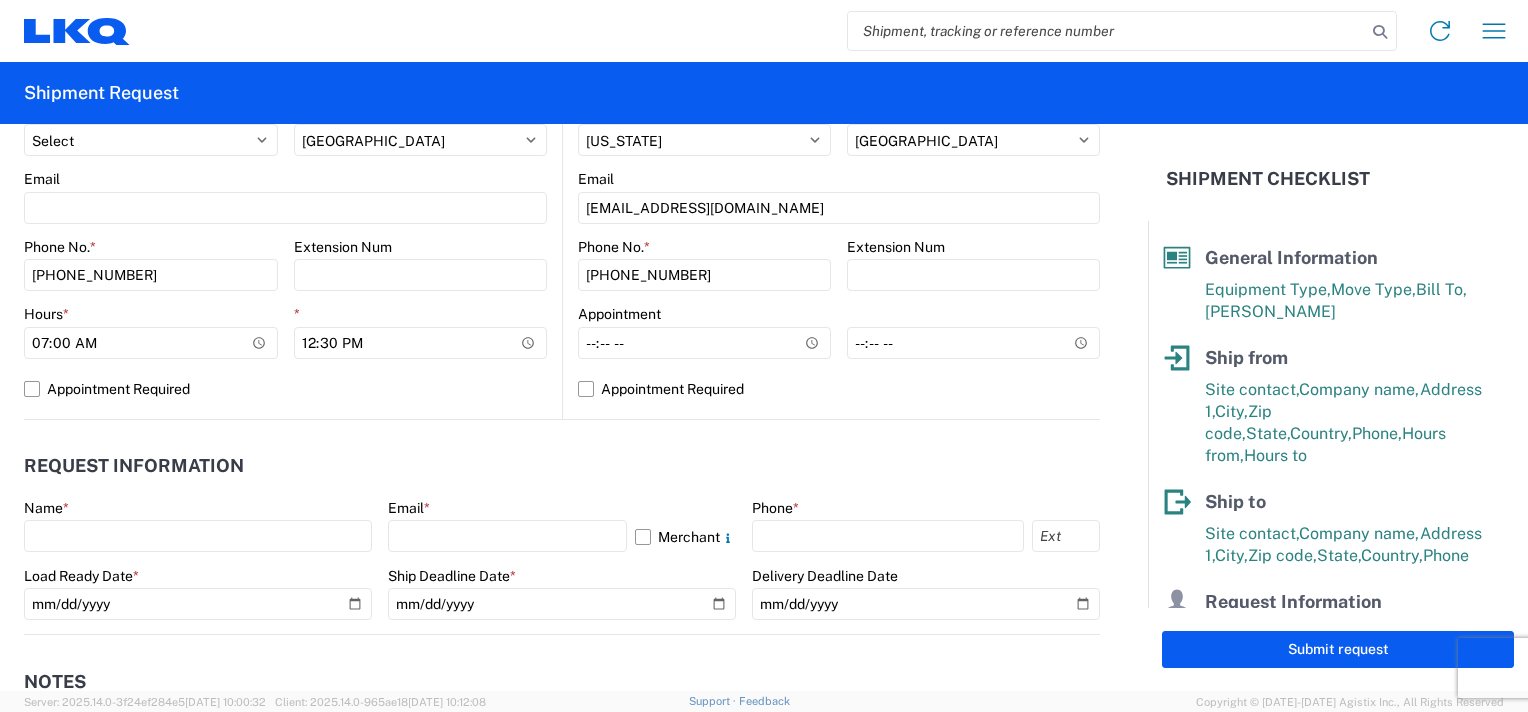 scroll, scrollTop: 800, scrollLeft: 0, axis: vertical 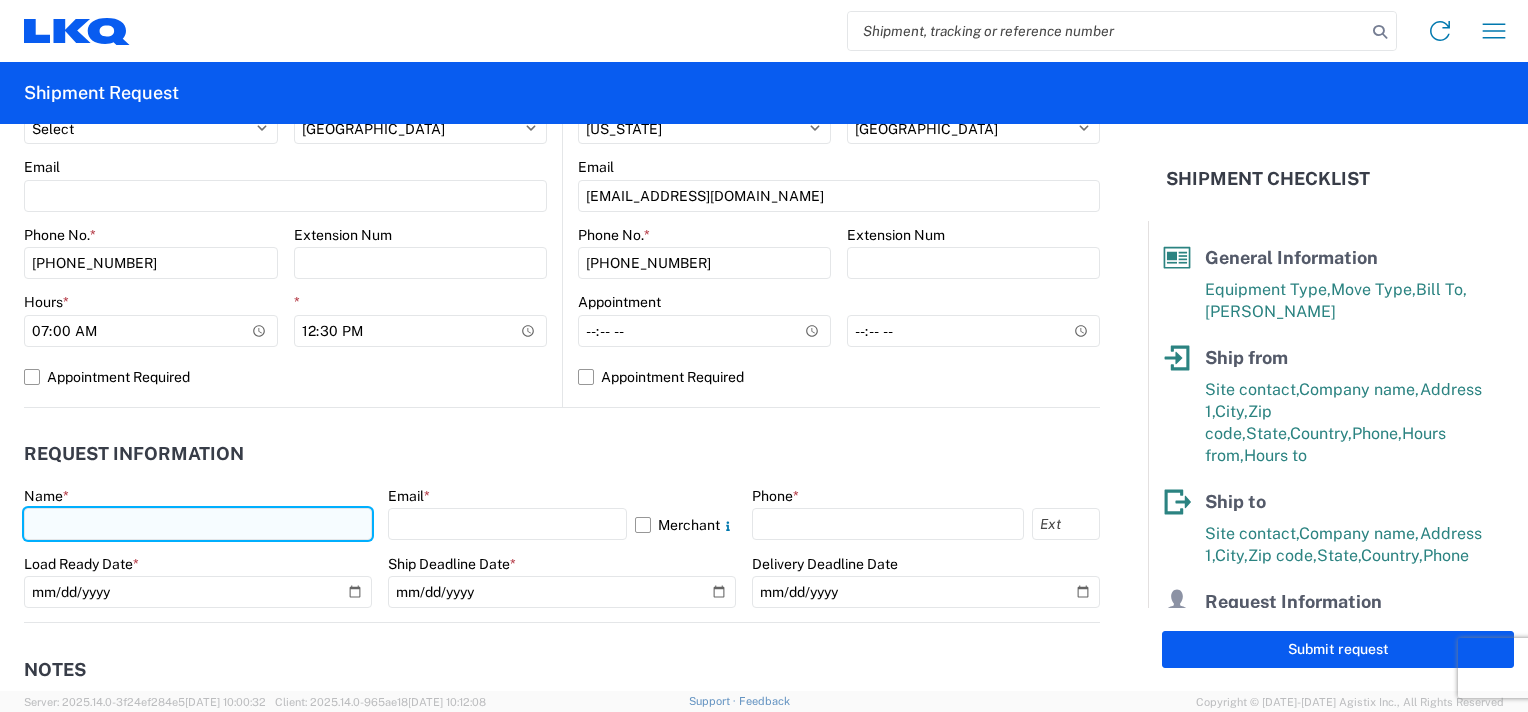 click 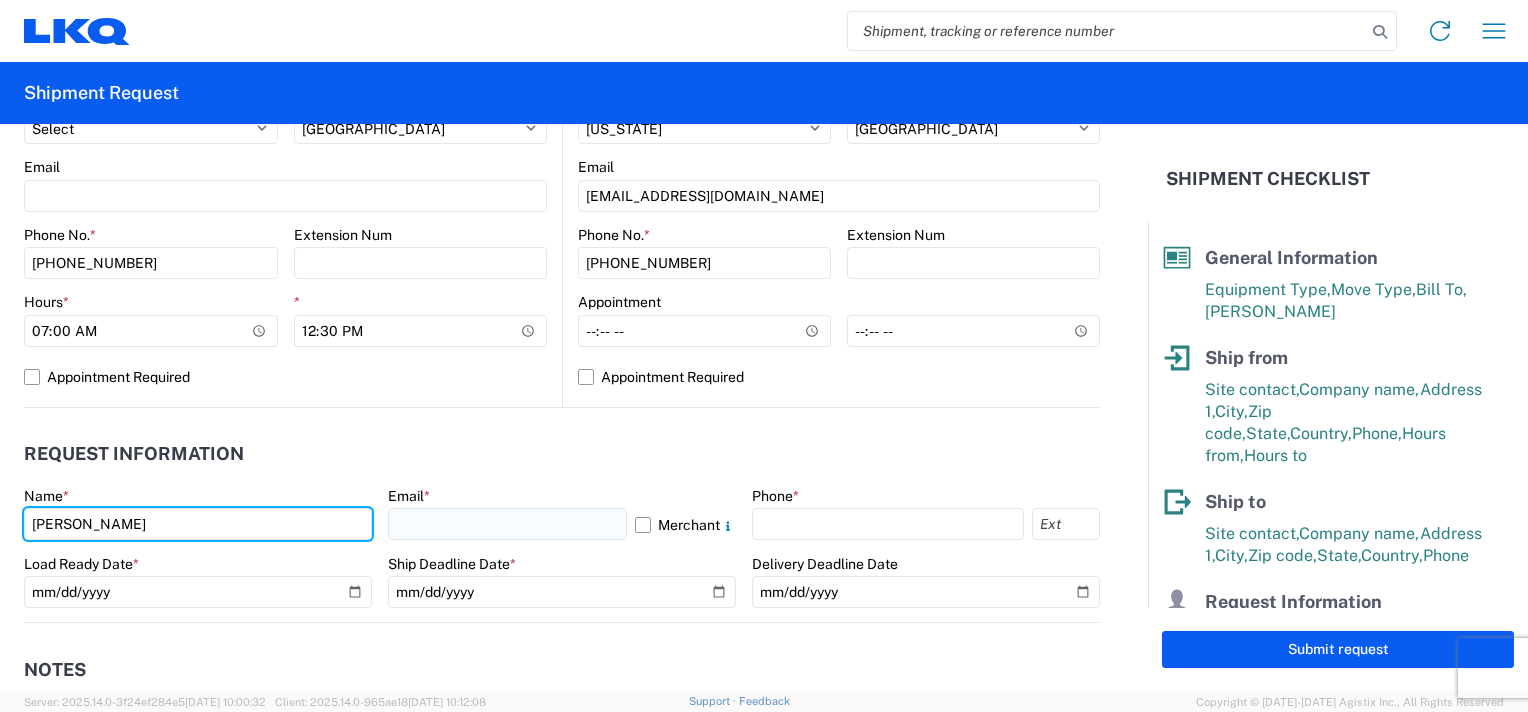 type on "[PERSON_NAME]" 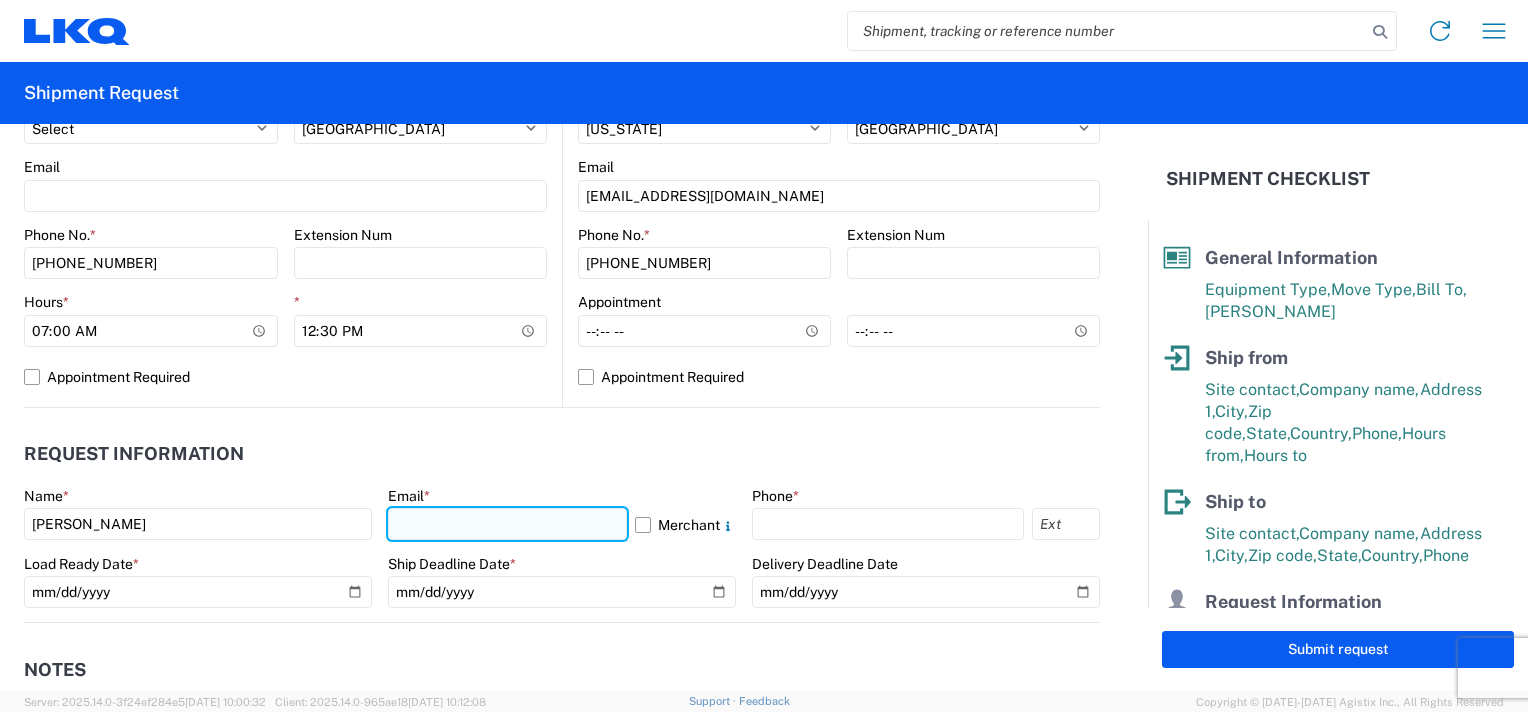 click 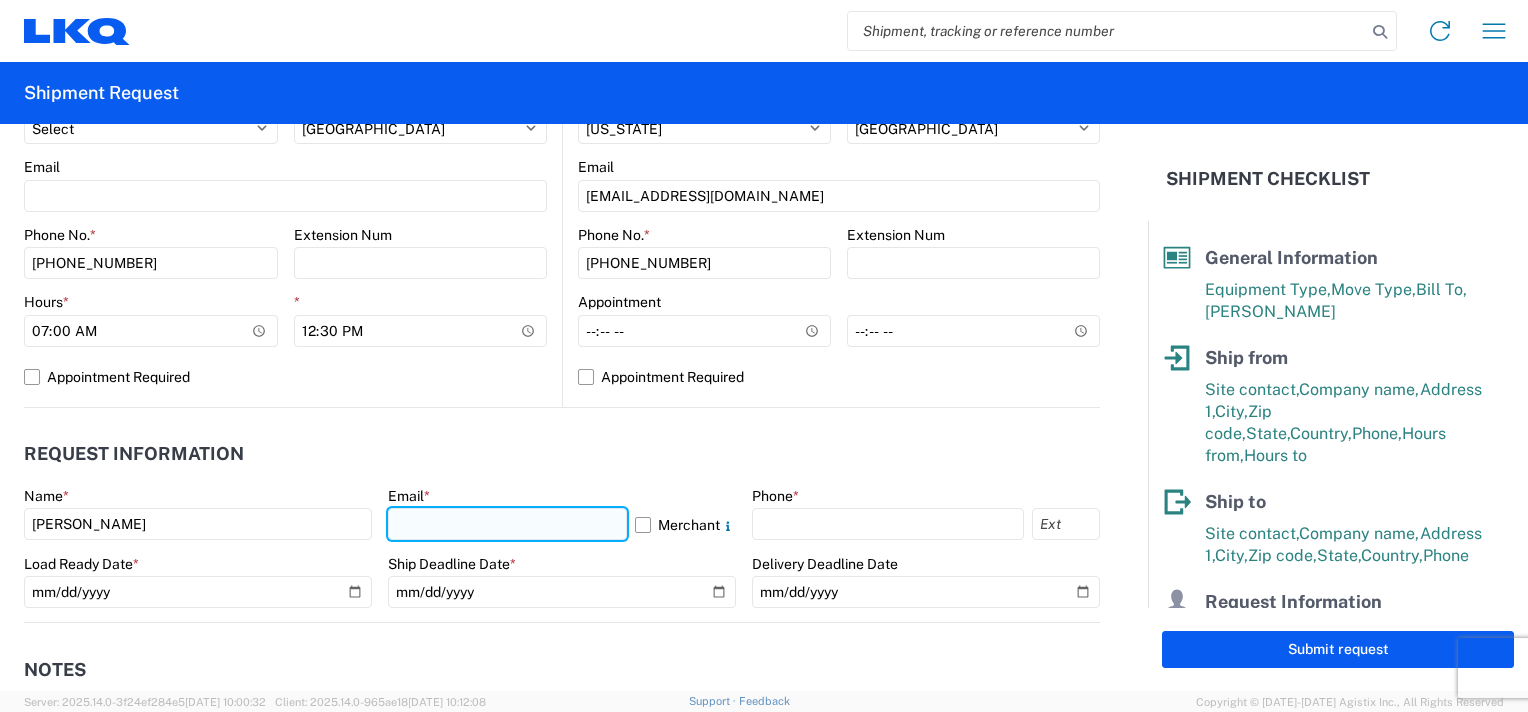type on "[EMAIL_ADDRESS][DOMAIN_NAME]" 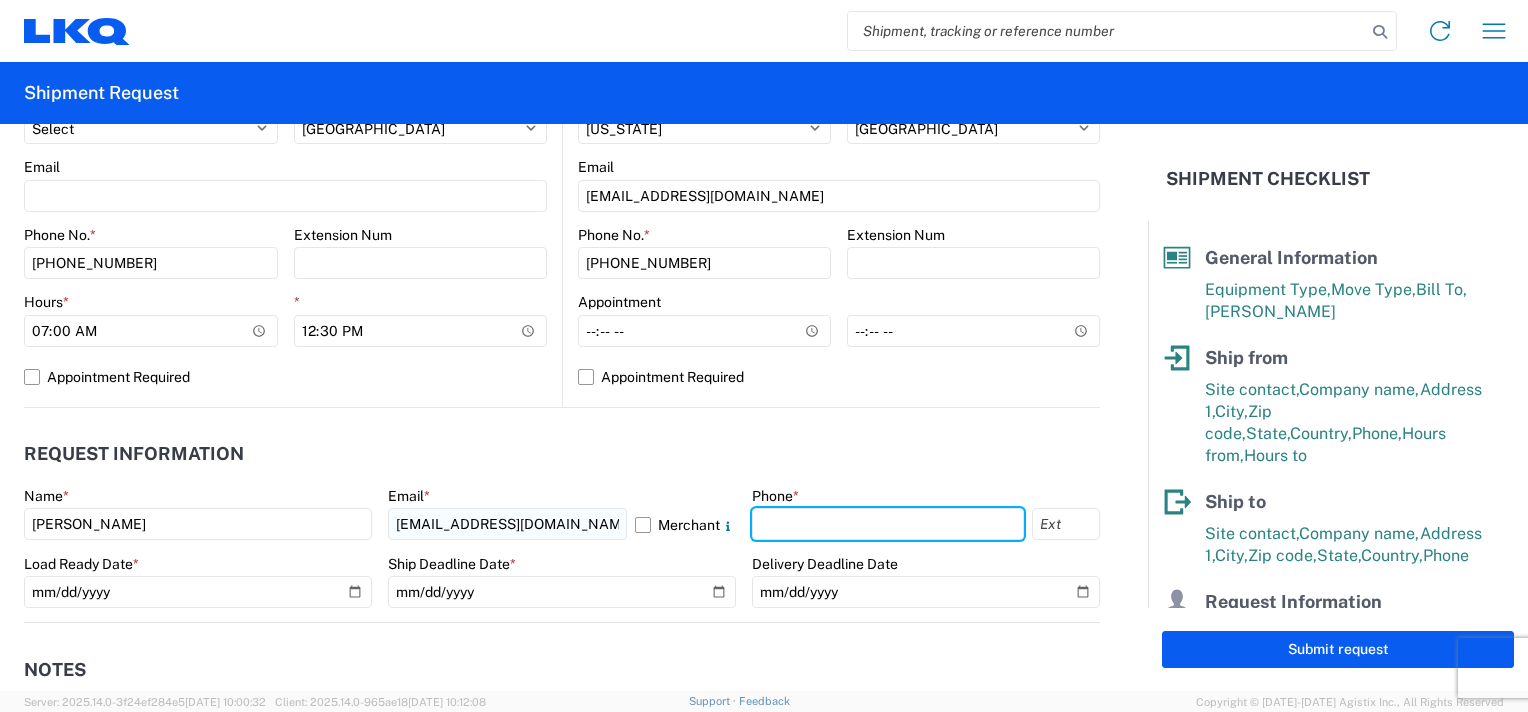 type on "2818861028" 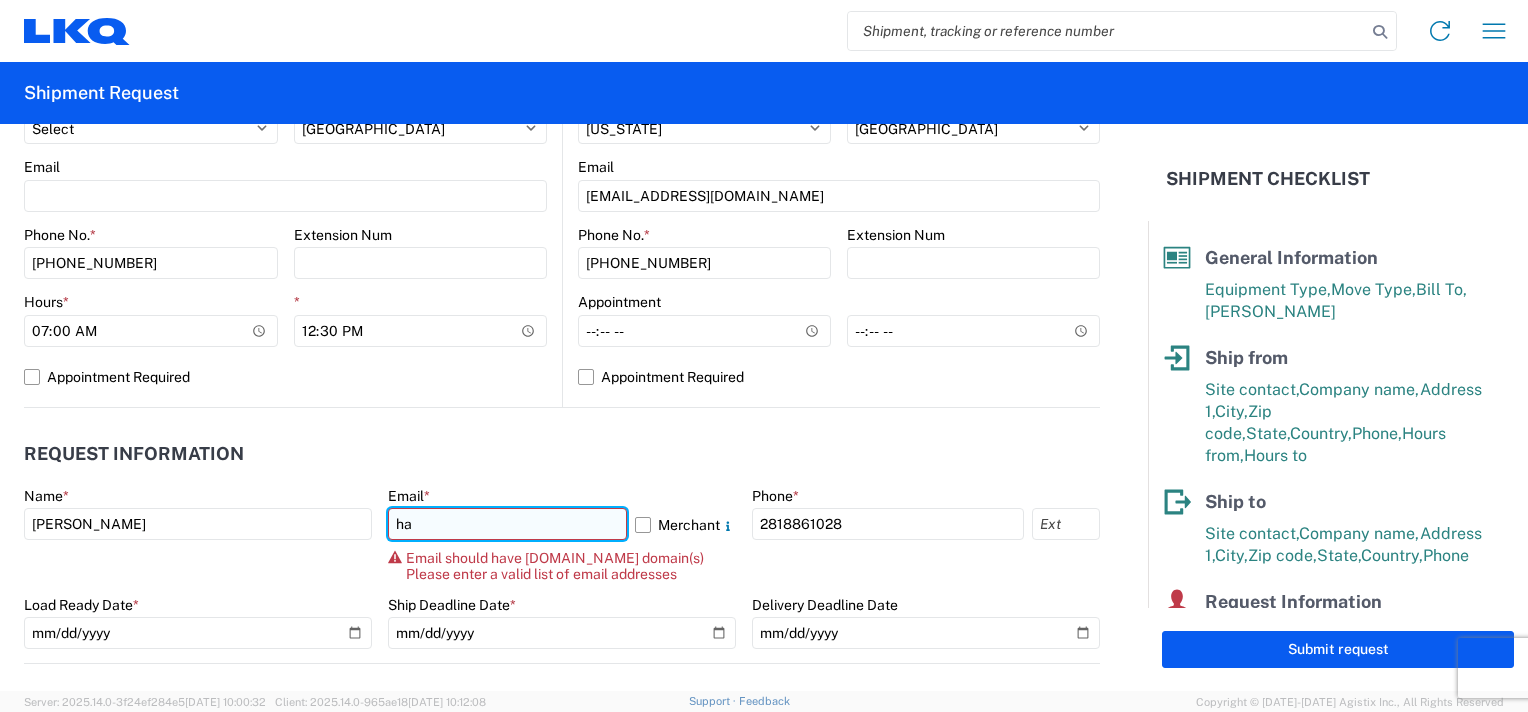type on "h" 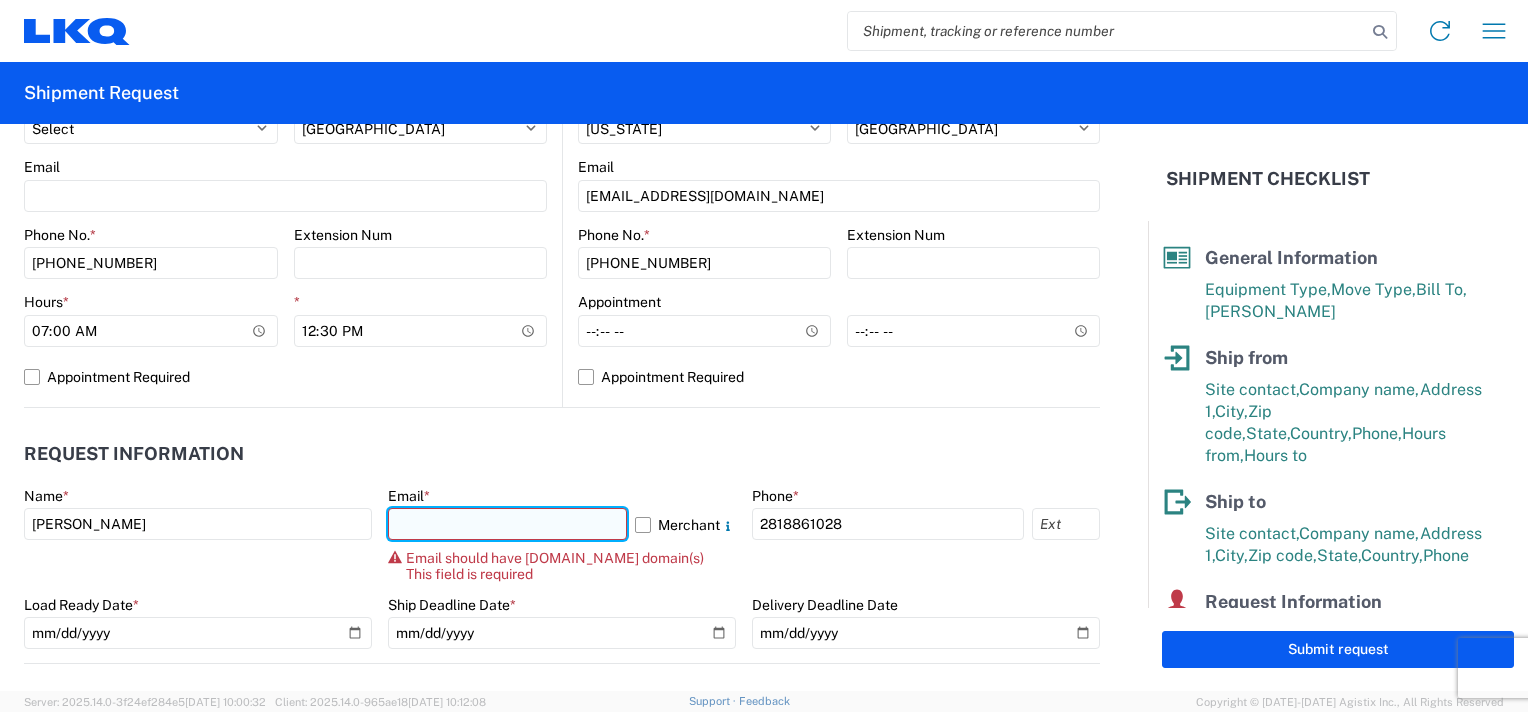 click 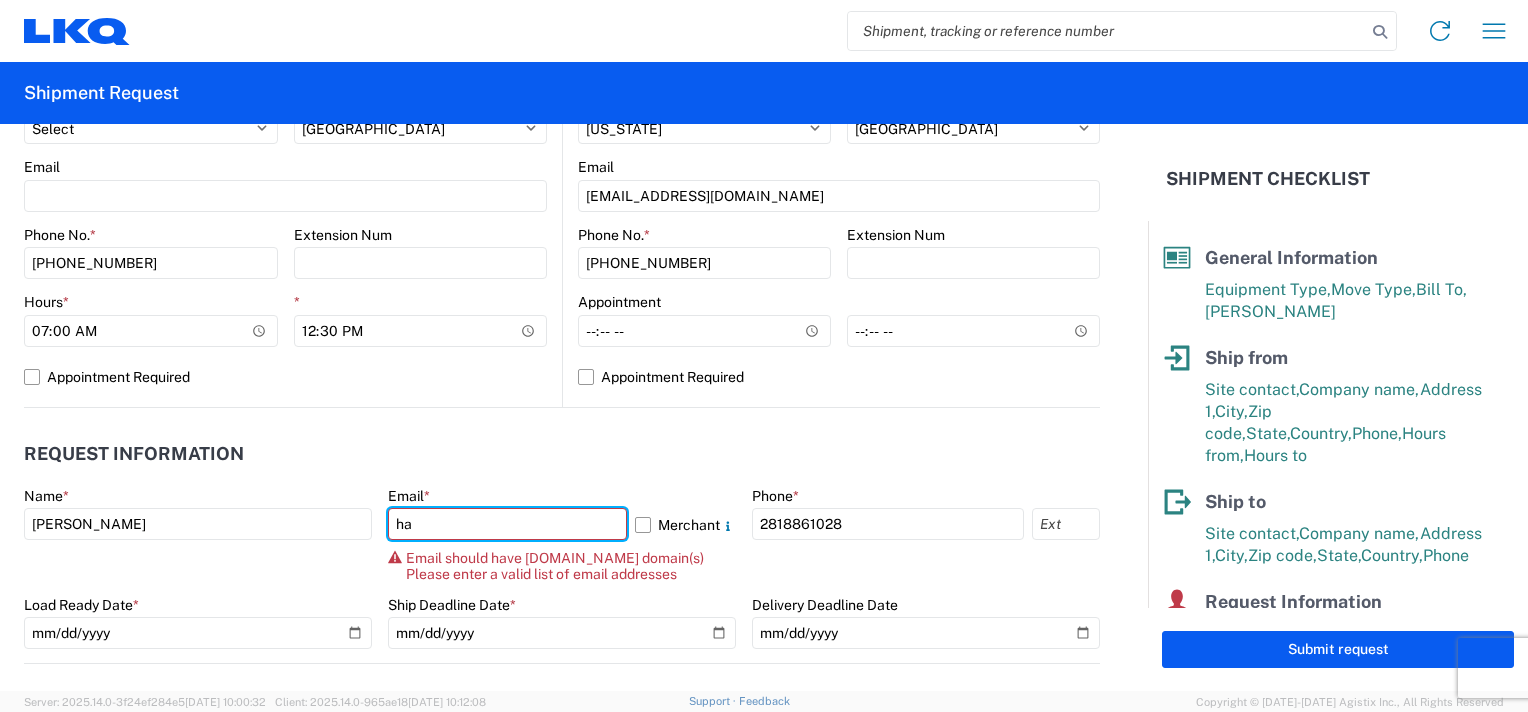 type on "h" 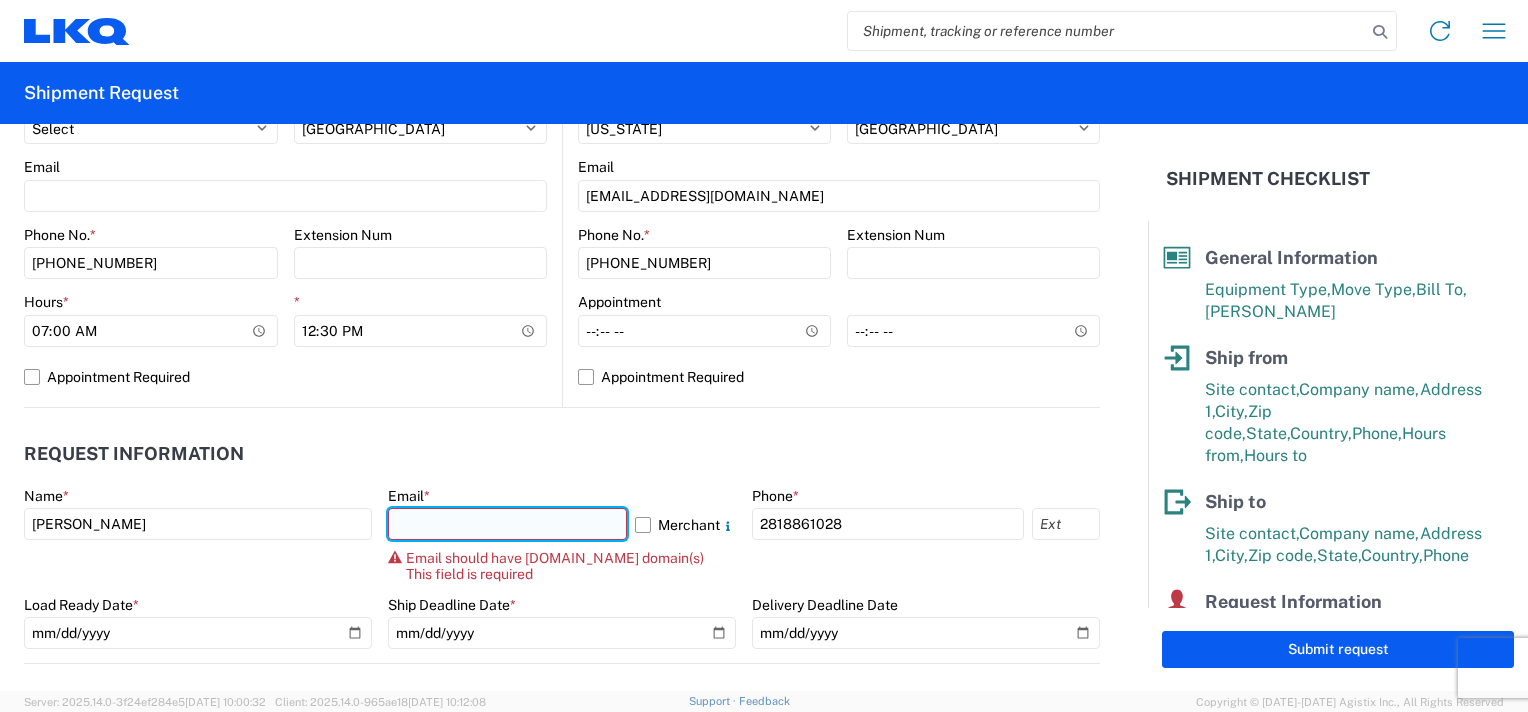 click 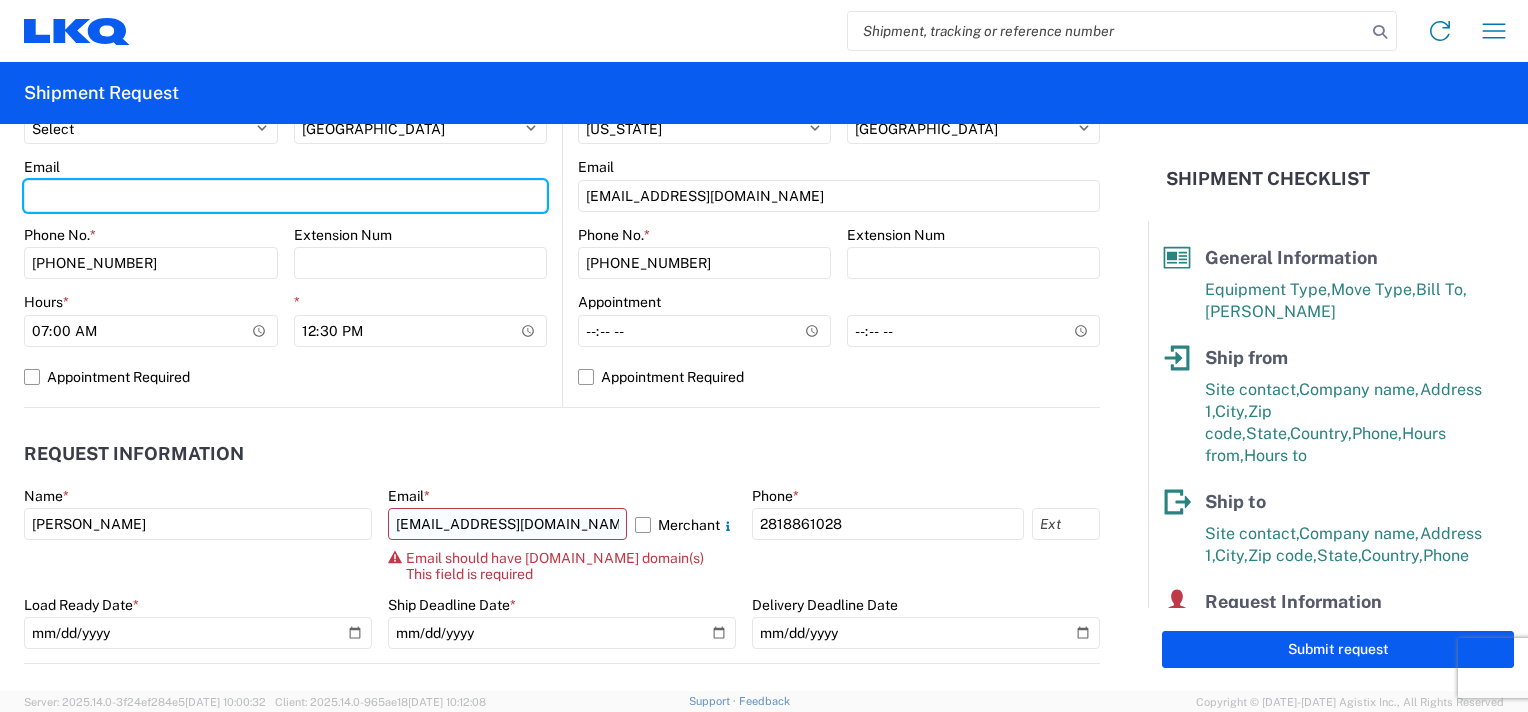 type on "[EMAIL_ADDRESS][DOMAIN_NAME]" 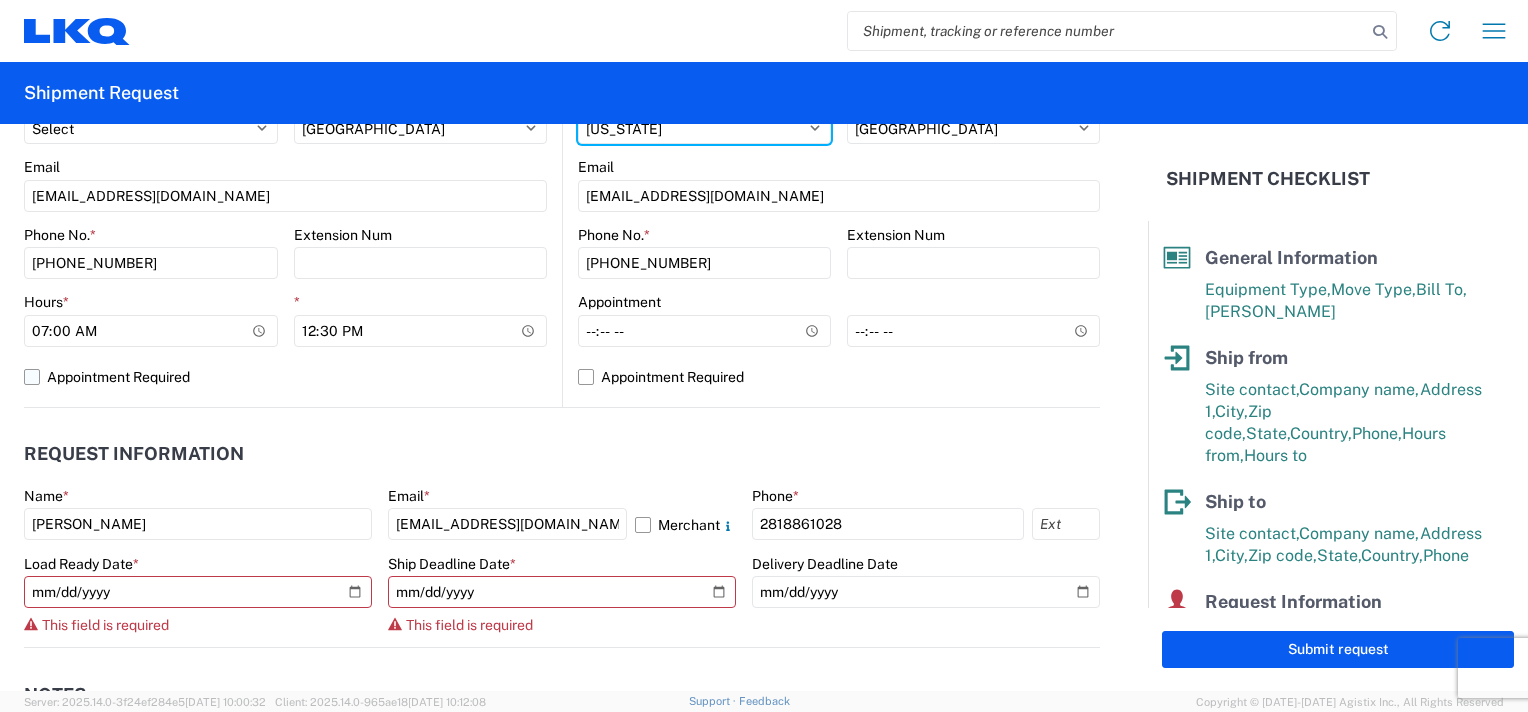 select on "[GEOGRAPHIC_DATA]" 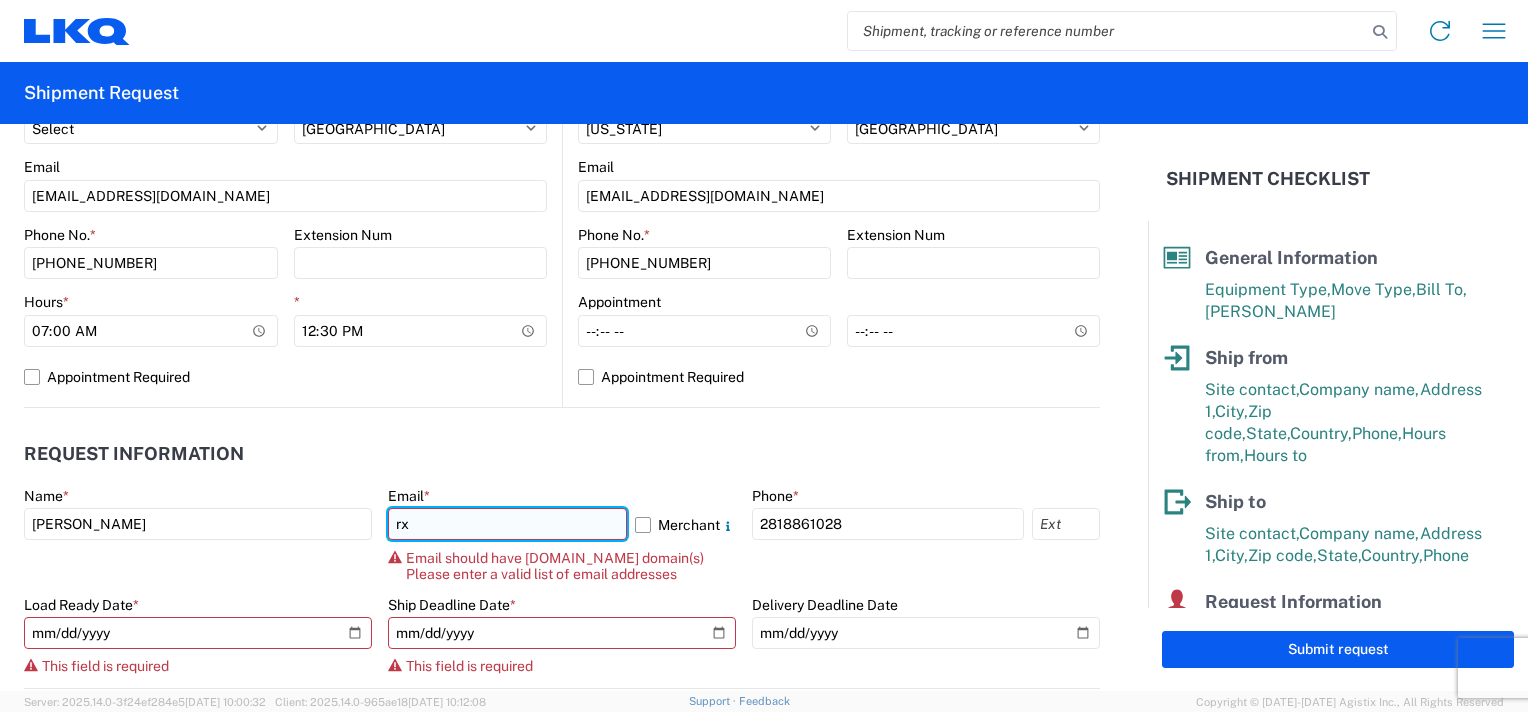 type on "r" 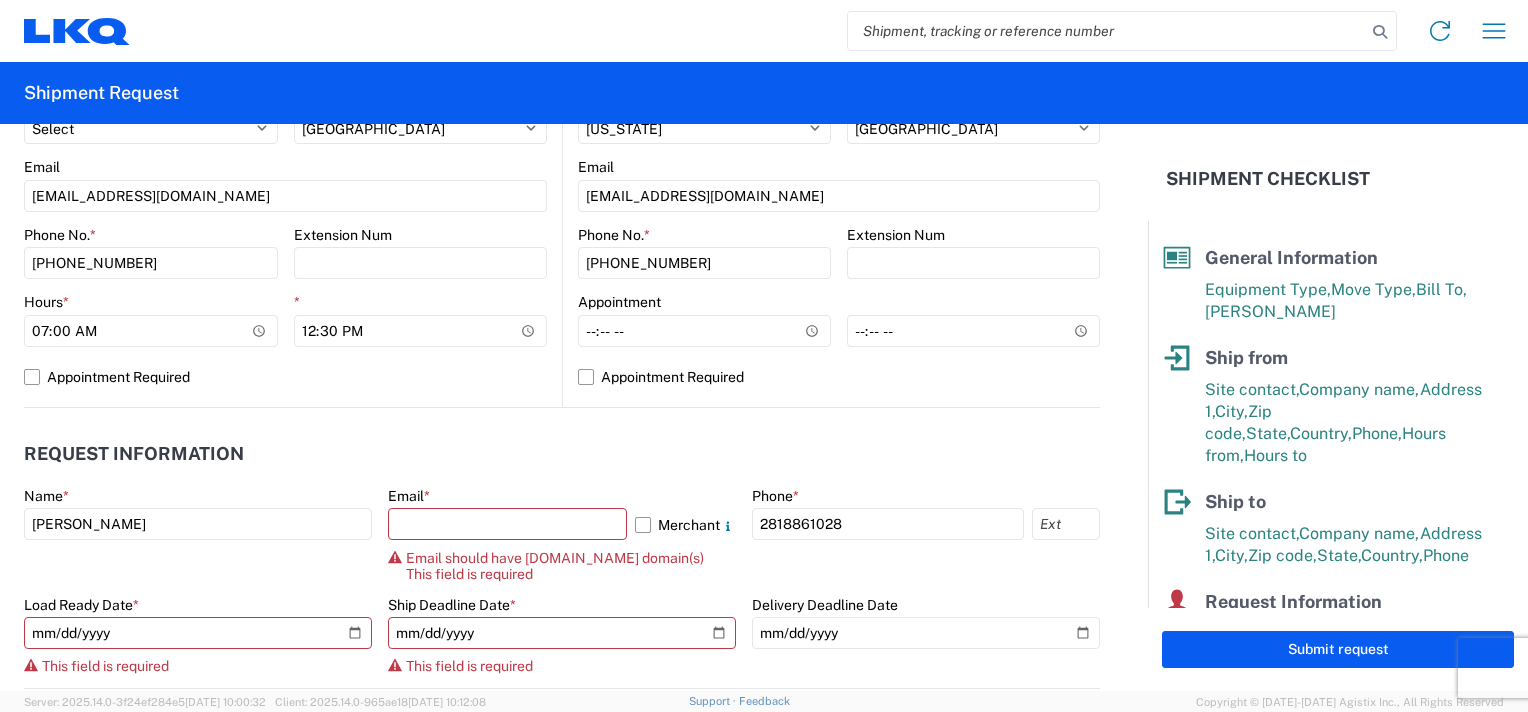 click on "Request Information   Name  * [PERSON_NAME]  *  [PERSON_NAME]
Email should have [DOMAIN_NAME] domain(s)
This field is required  Phone  * [PHONE_NUMBER]  Load Ready Date  * This field is required  Ship Deadline Date  * This field is required  Delivery Deadline Date" 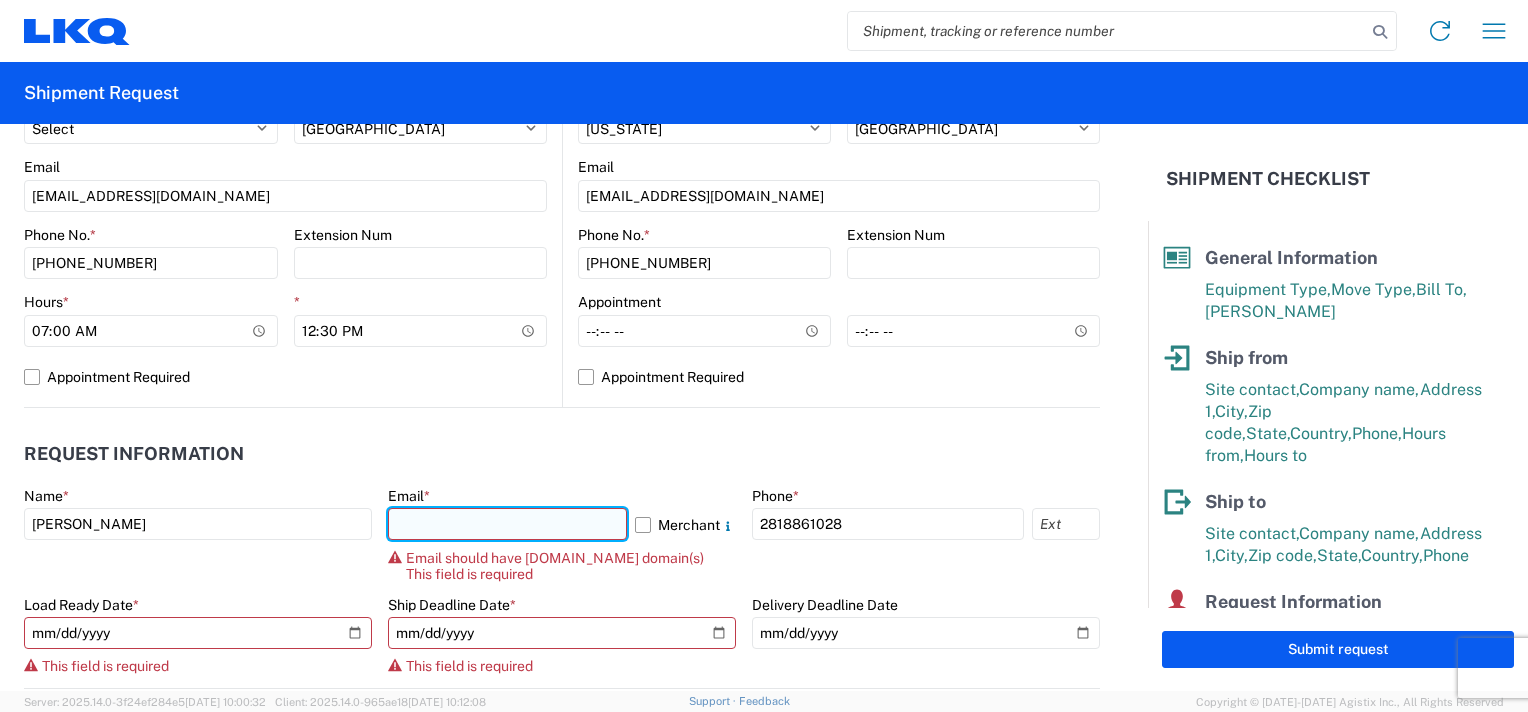 click 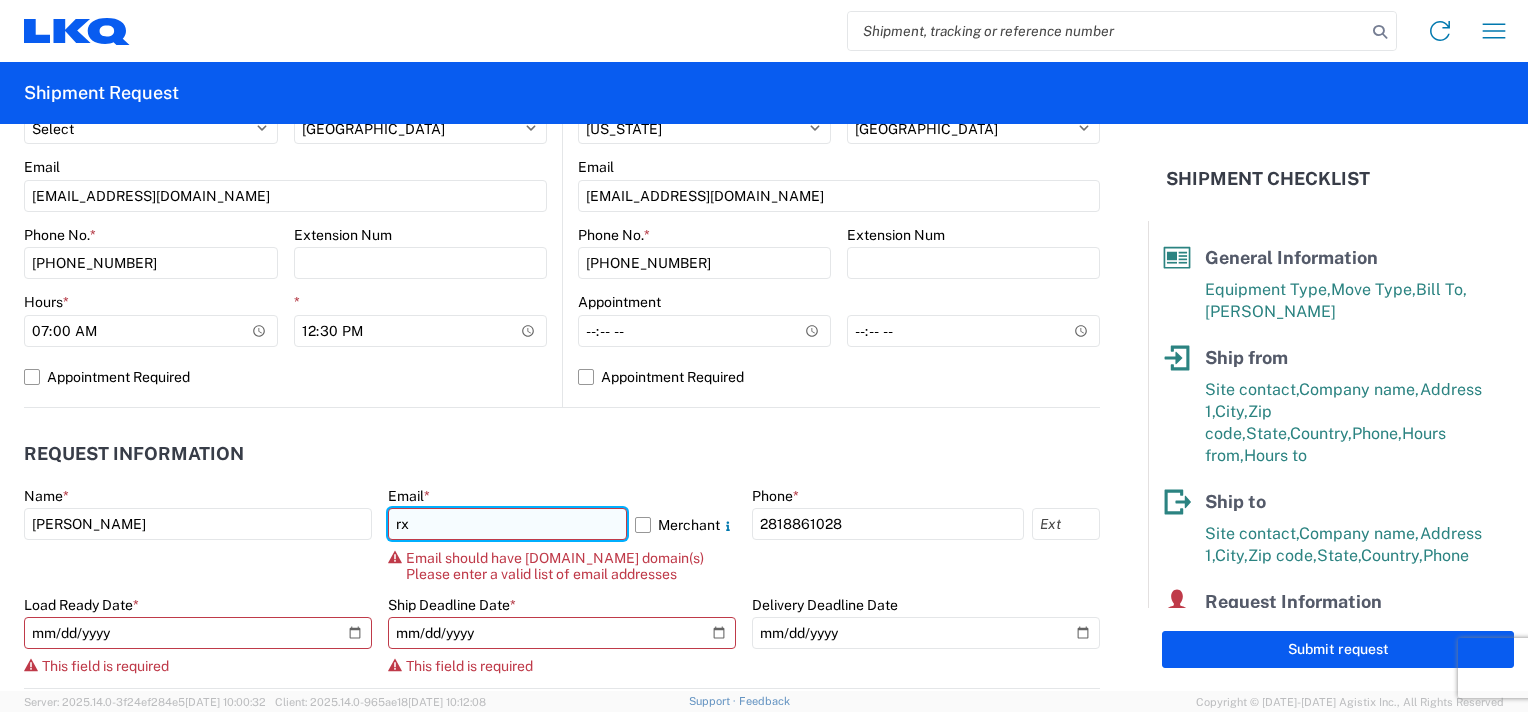 type on "r" 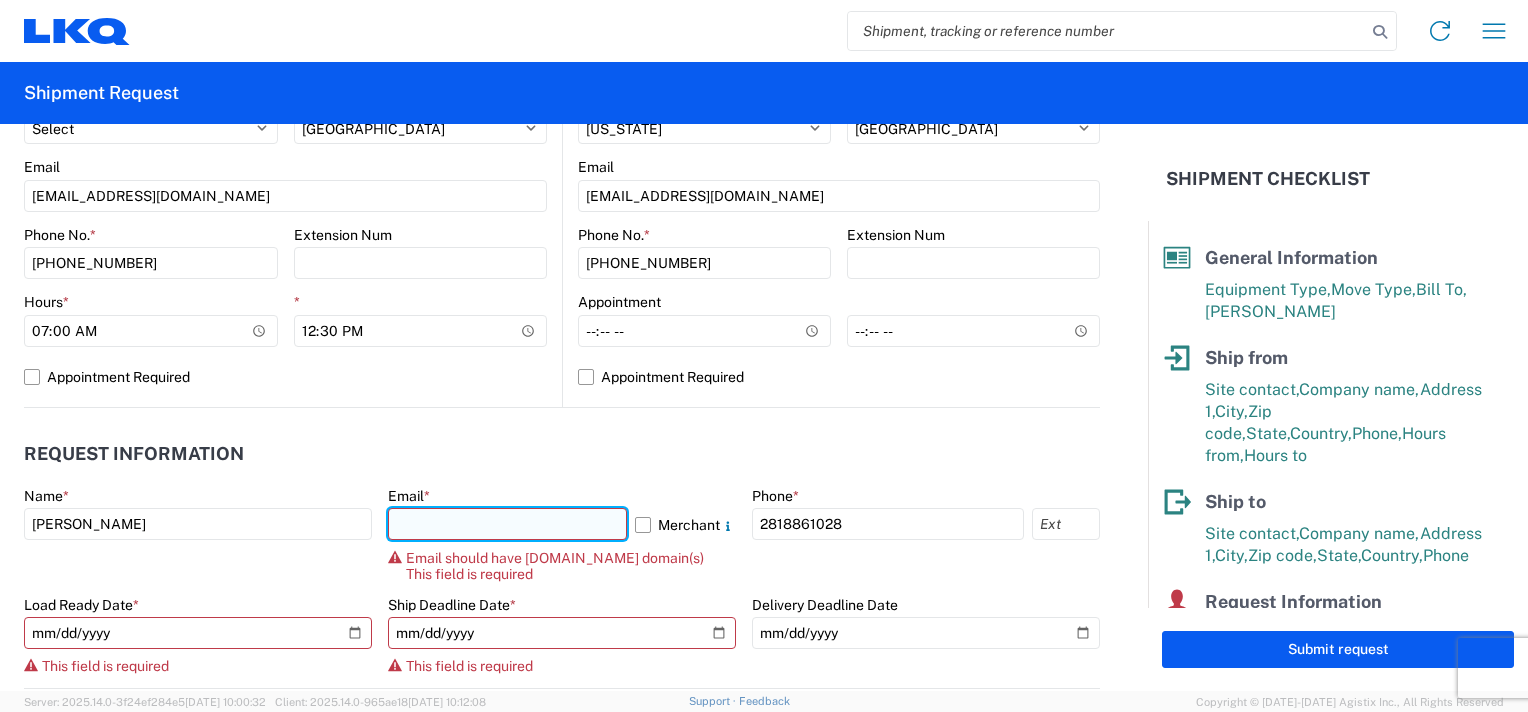 click 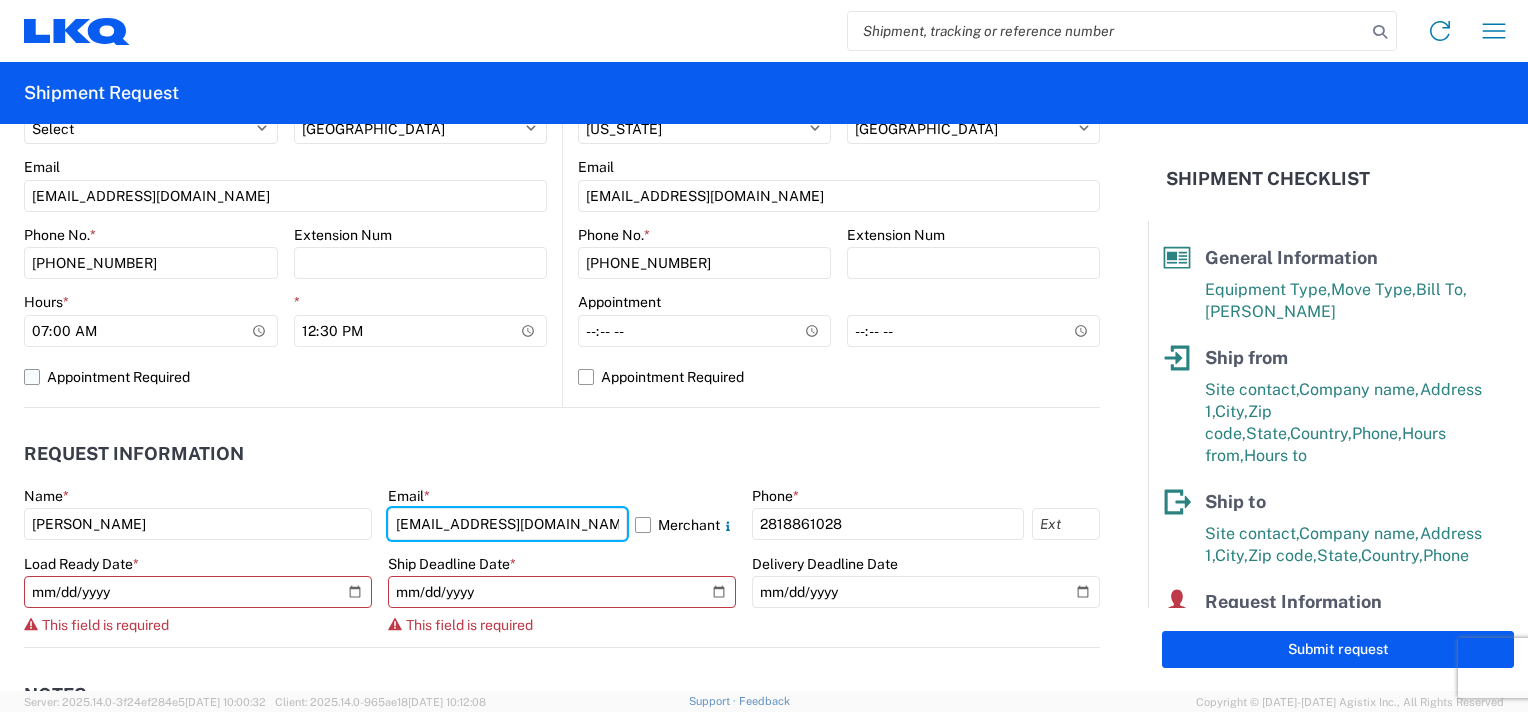 type on "[EMAIL_ADDRESS][DOMAIN_NAME]" 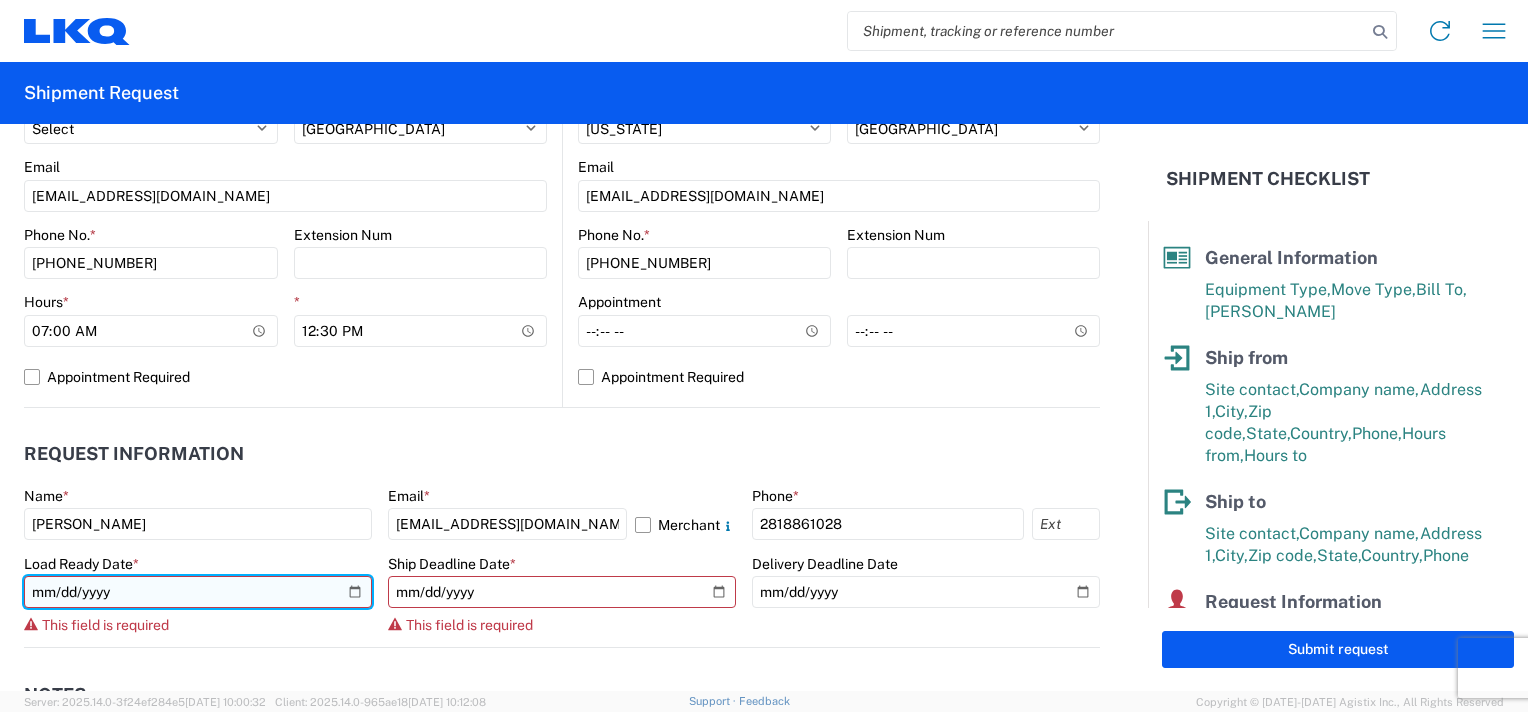click 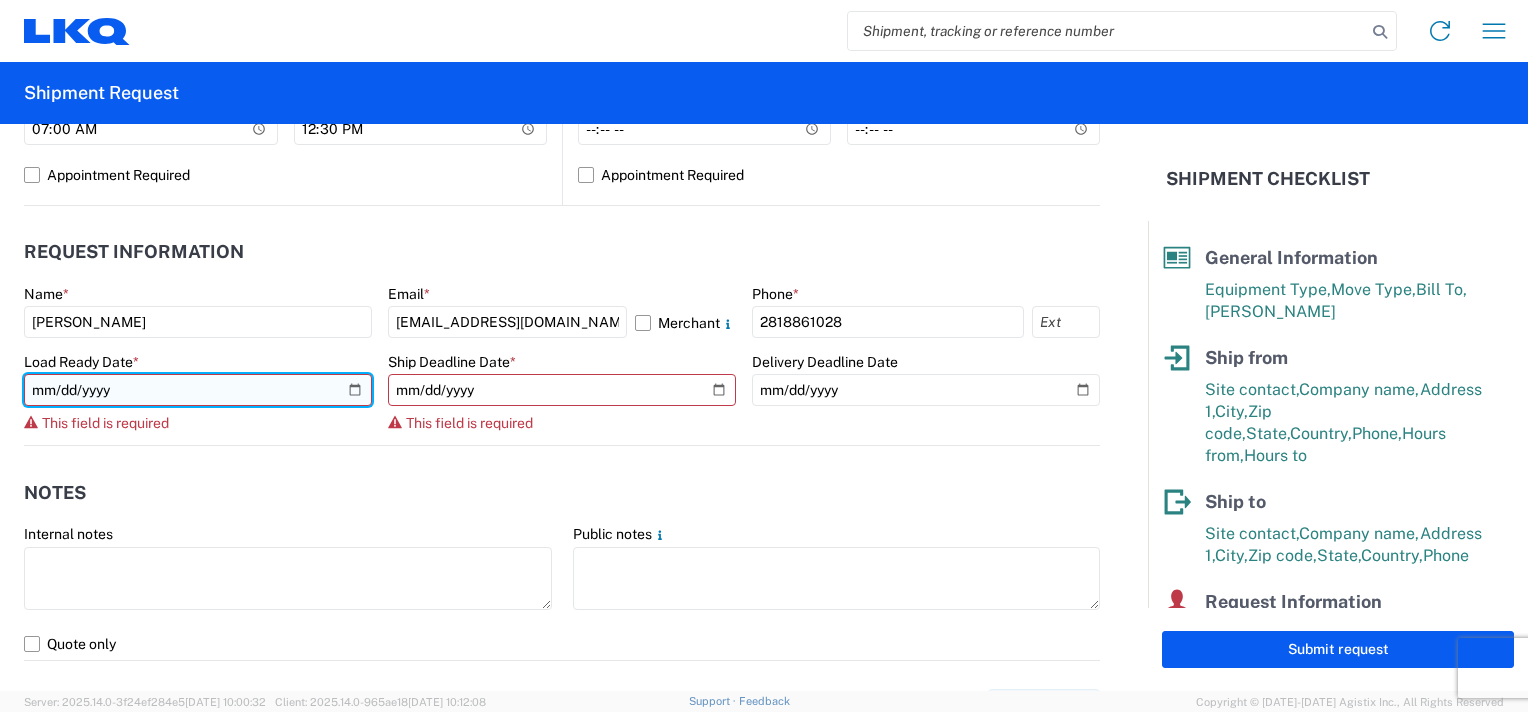 scroll, scrollTop: 1100, scrollLeft: 0, axis: vertical 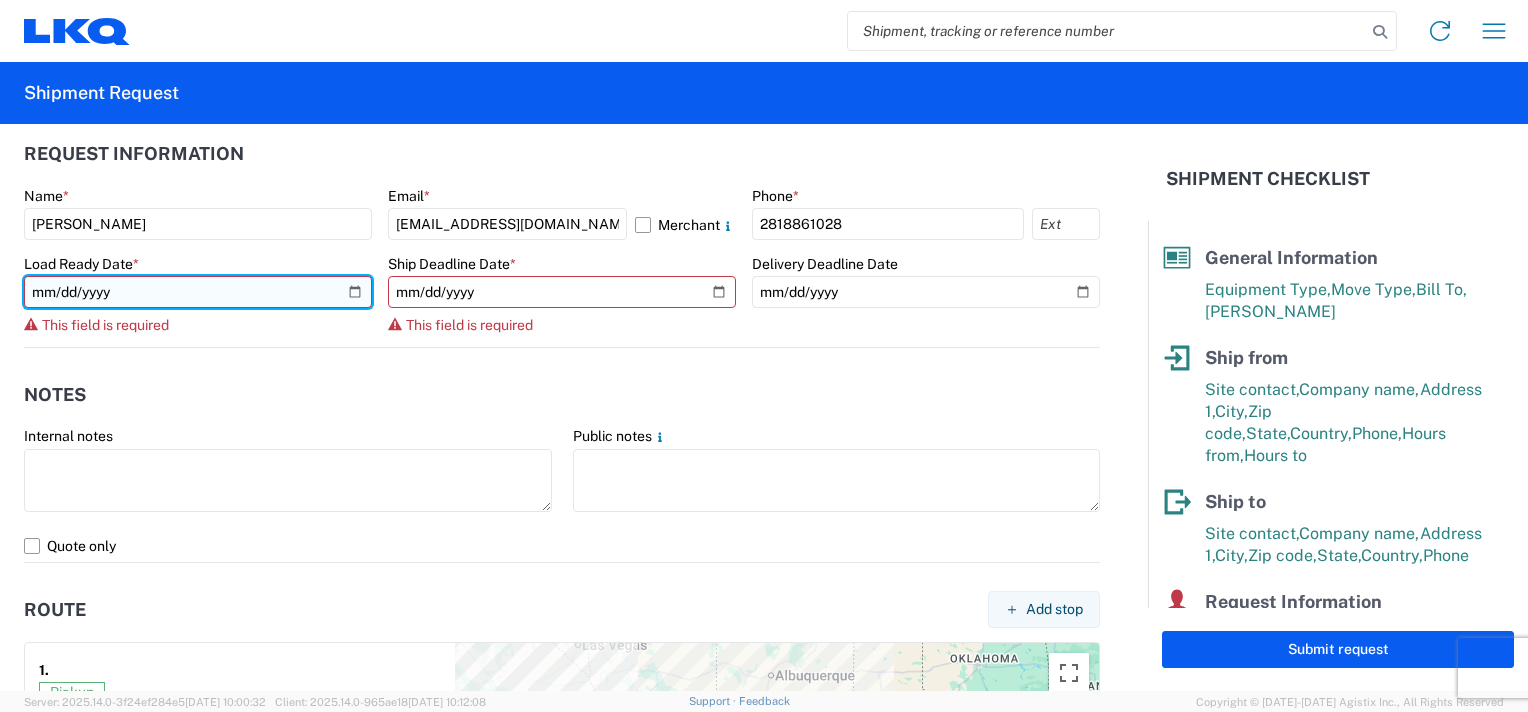 click 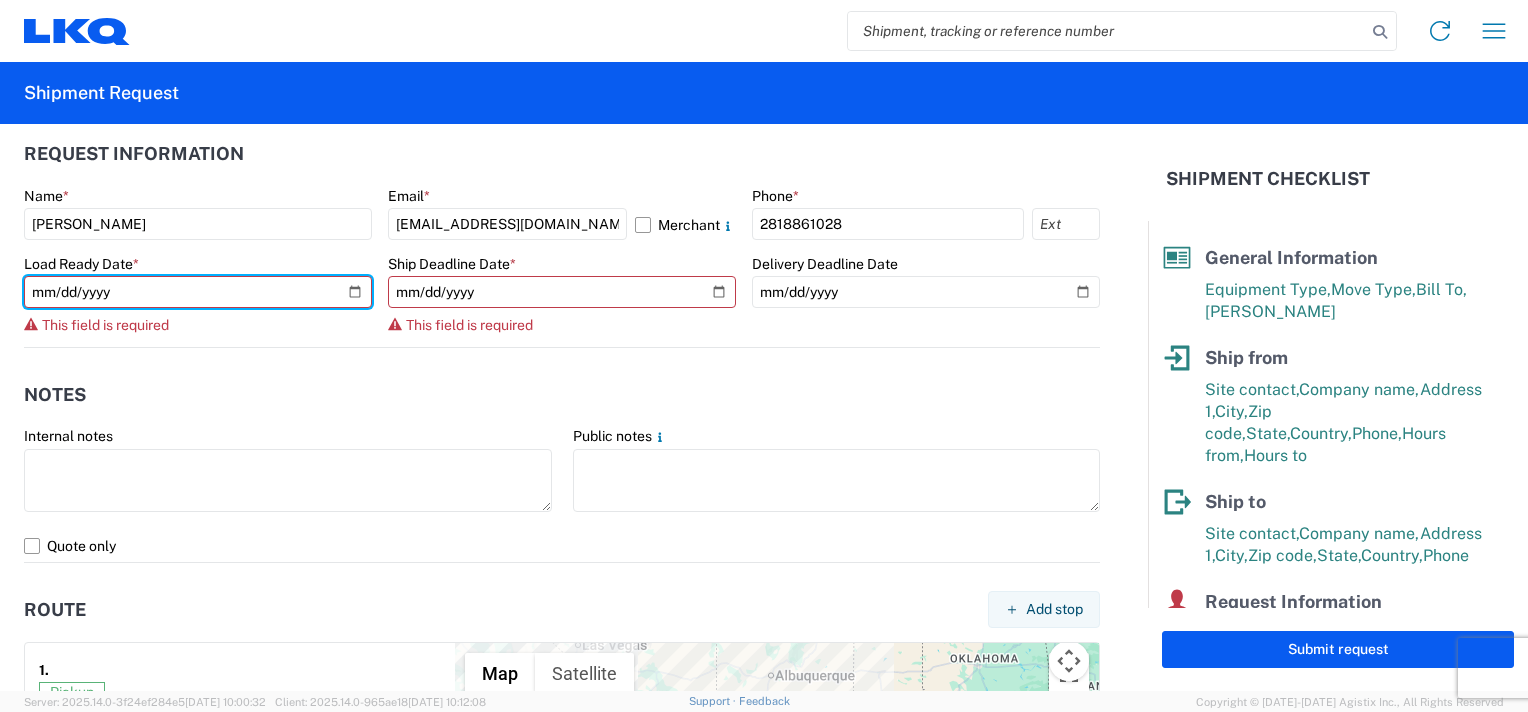 type on "[DATE]" 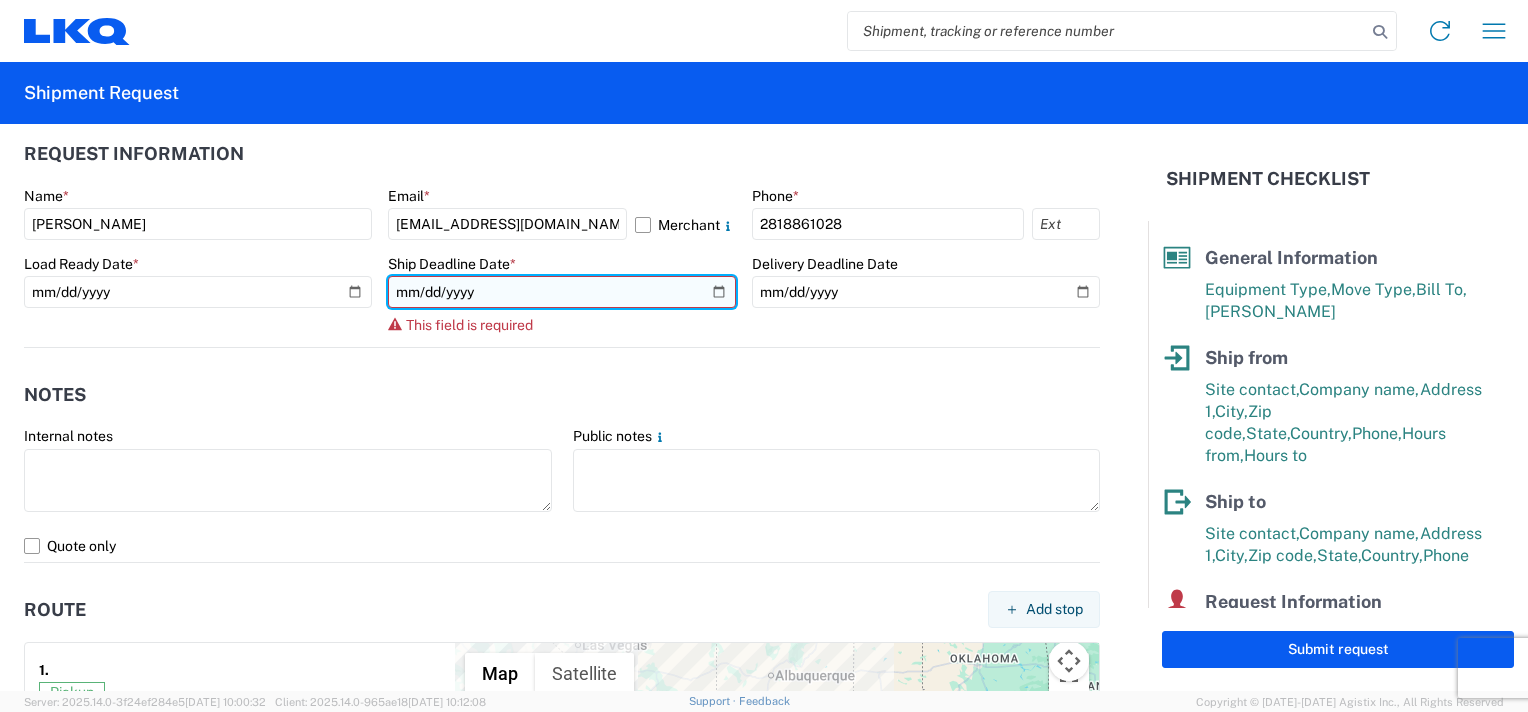click 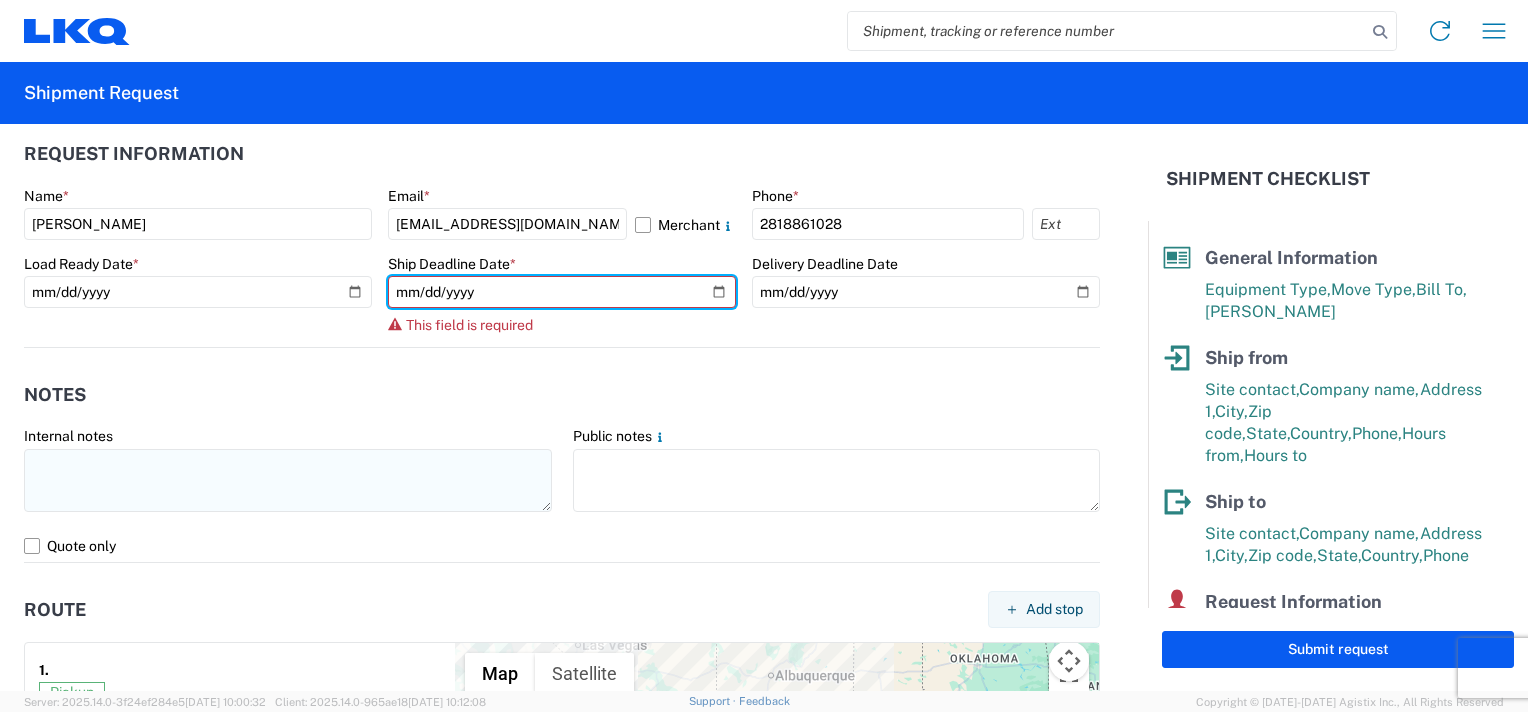type on "[DATE]" 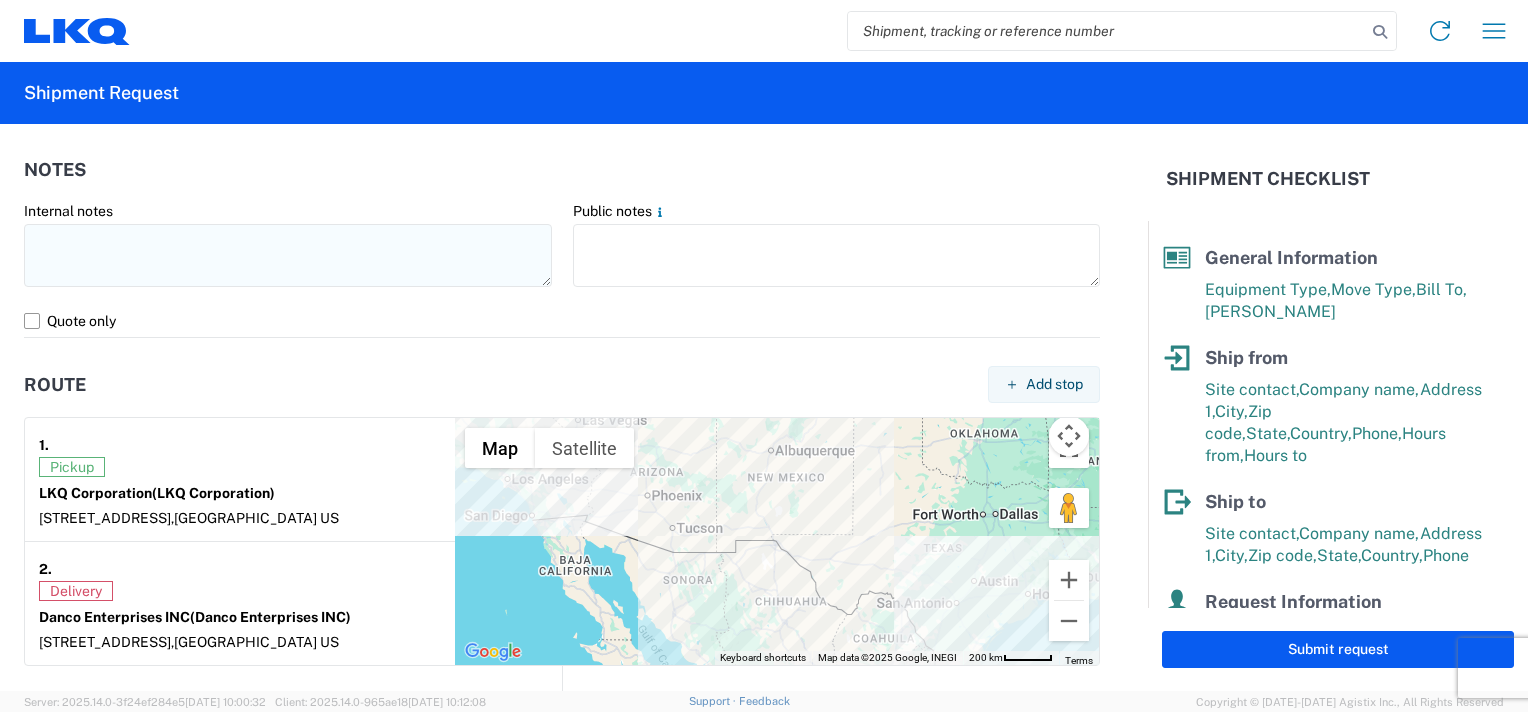 scroll, scrollTop: 1500, scrollLeft: 0, axis: vertical 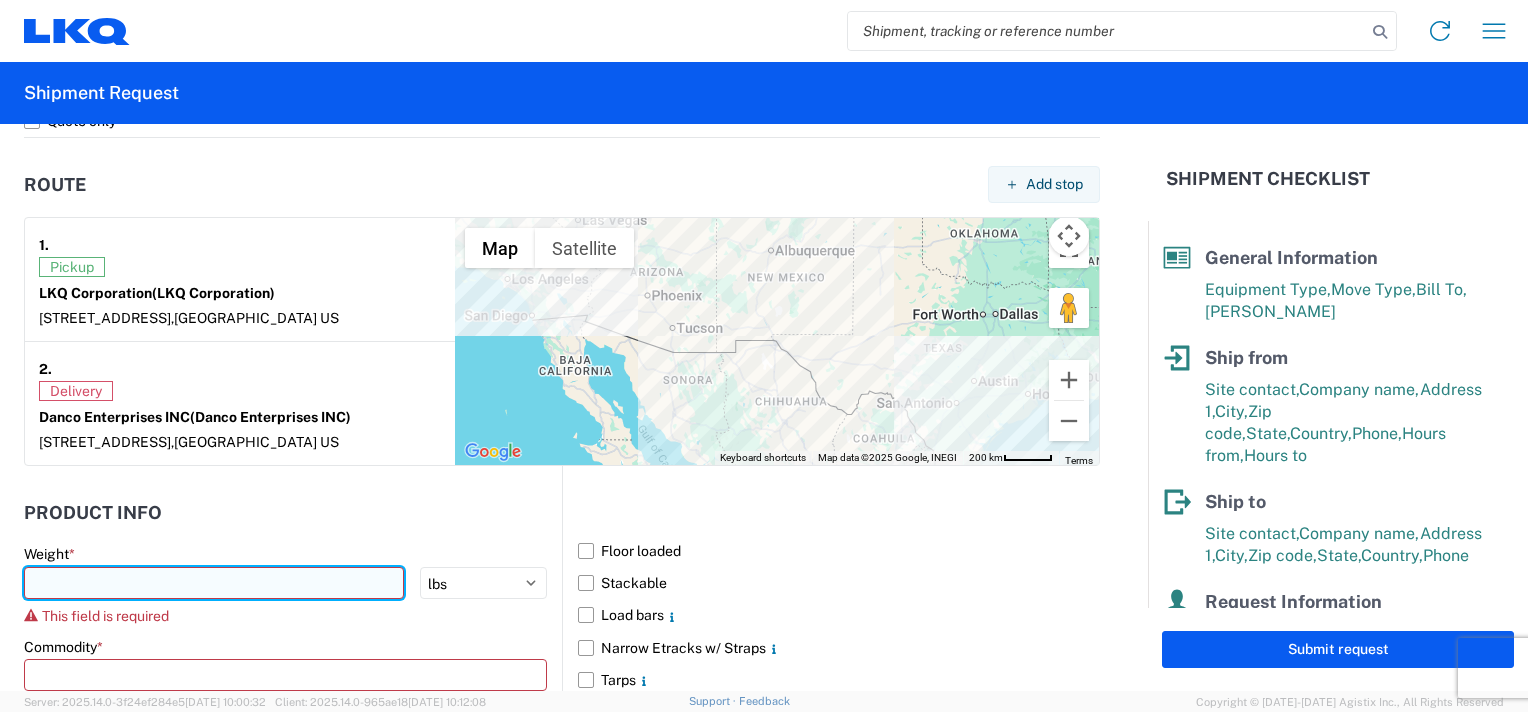 click 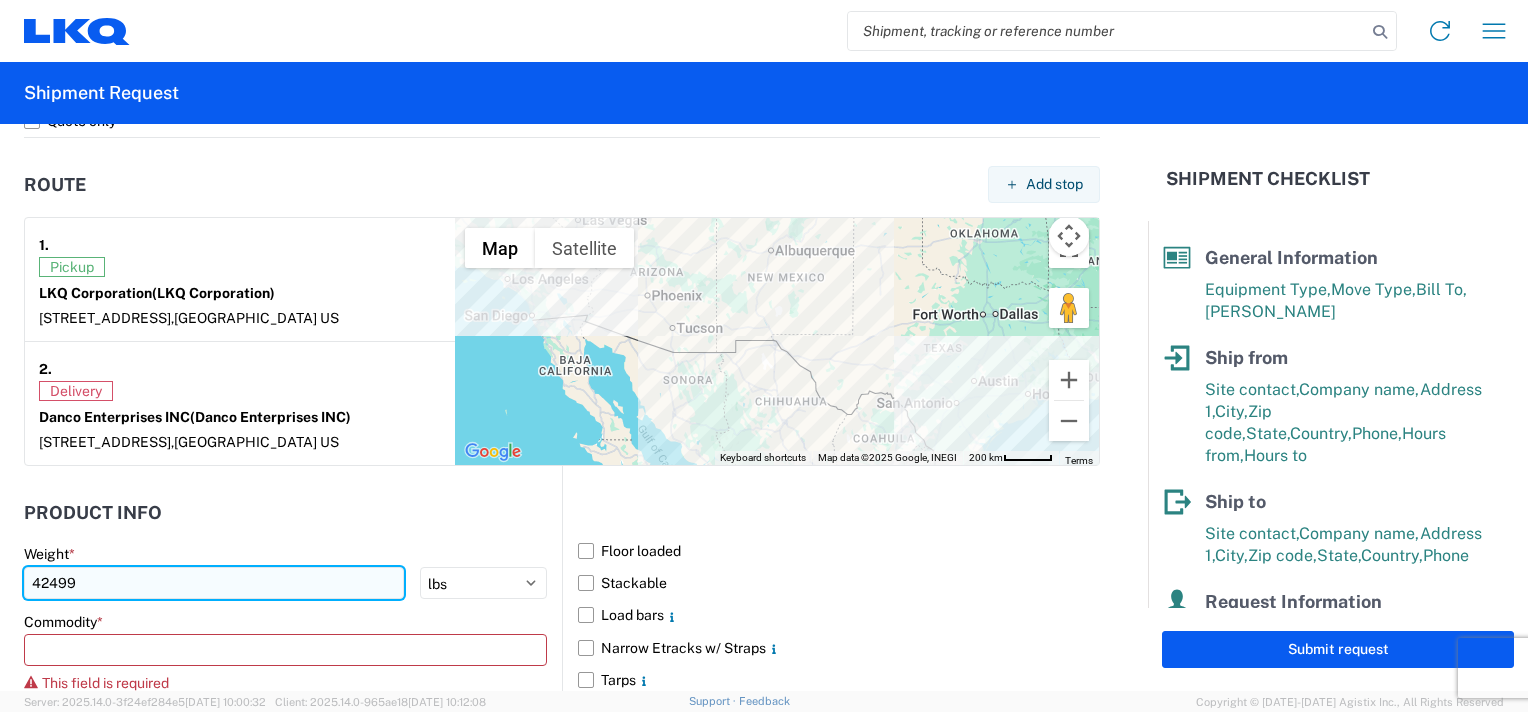 scroll, scrollTop: 1600, scrollLeft: 0, axis: vertical 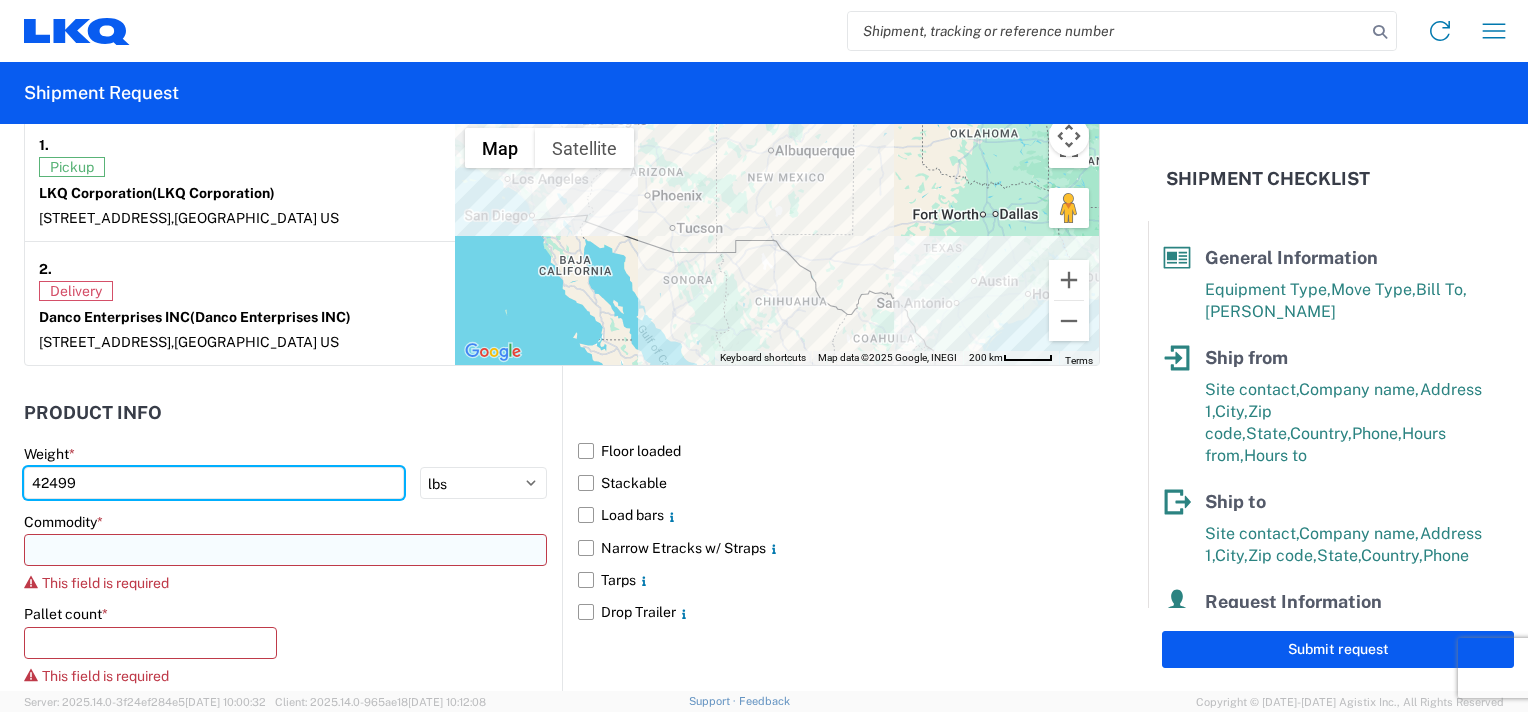 type on "42499" 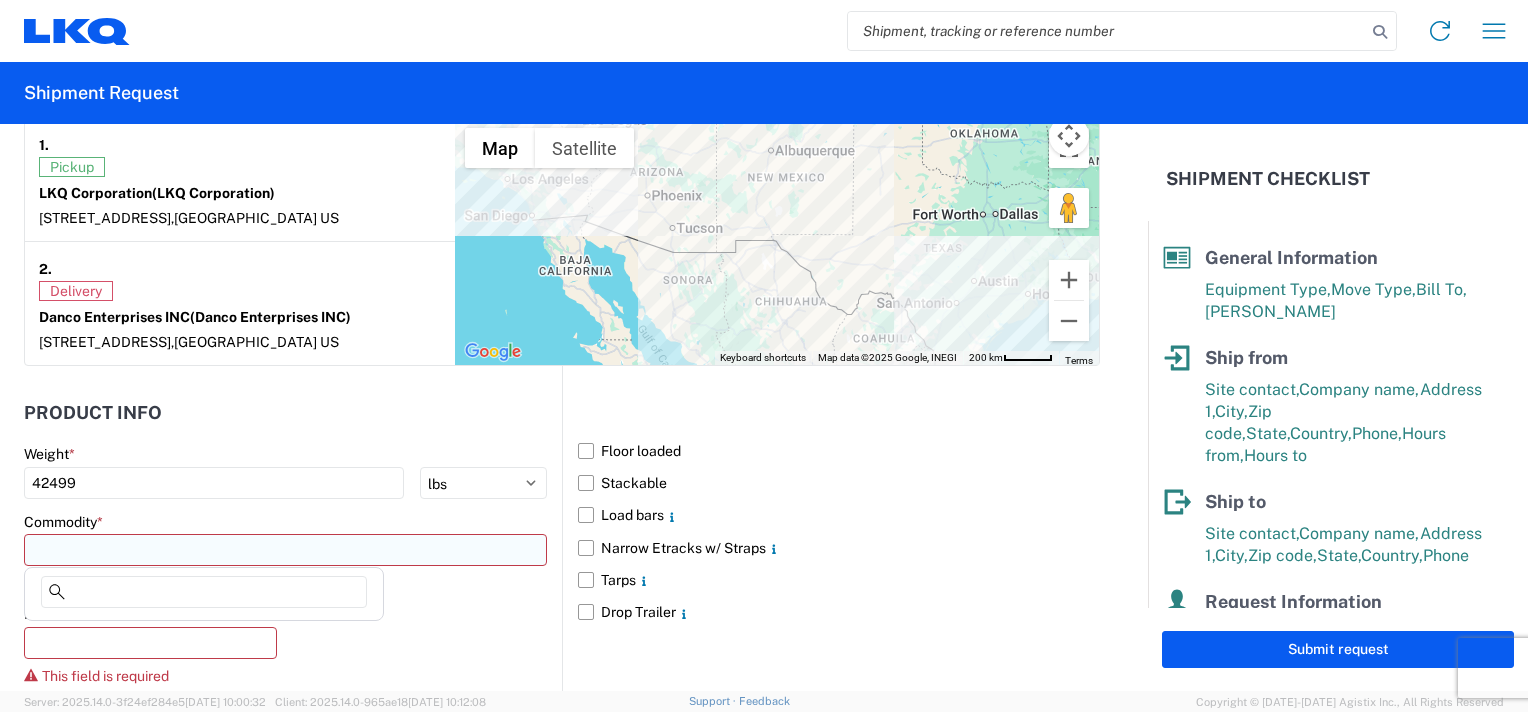 click 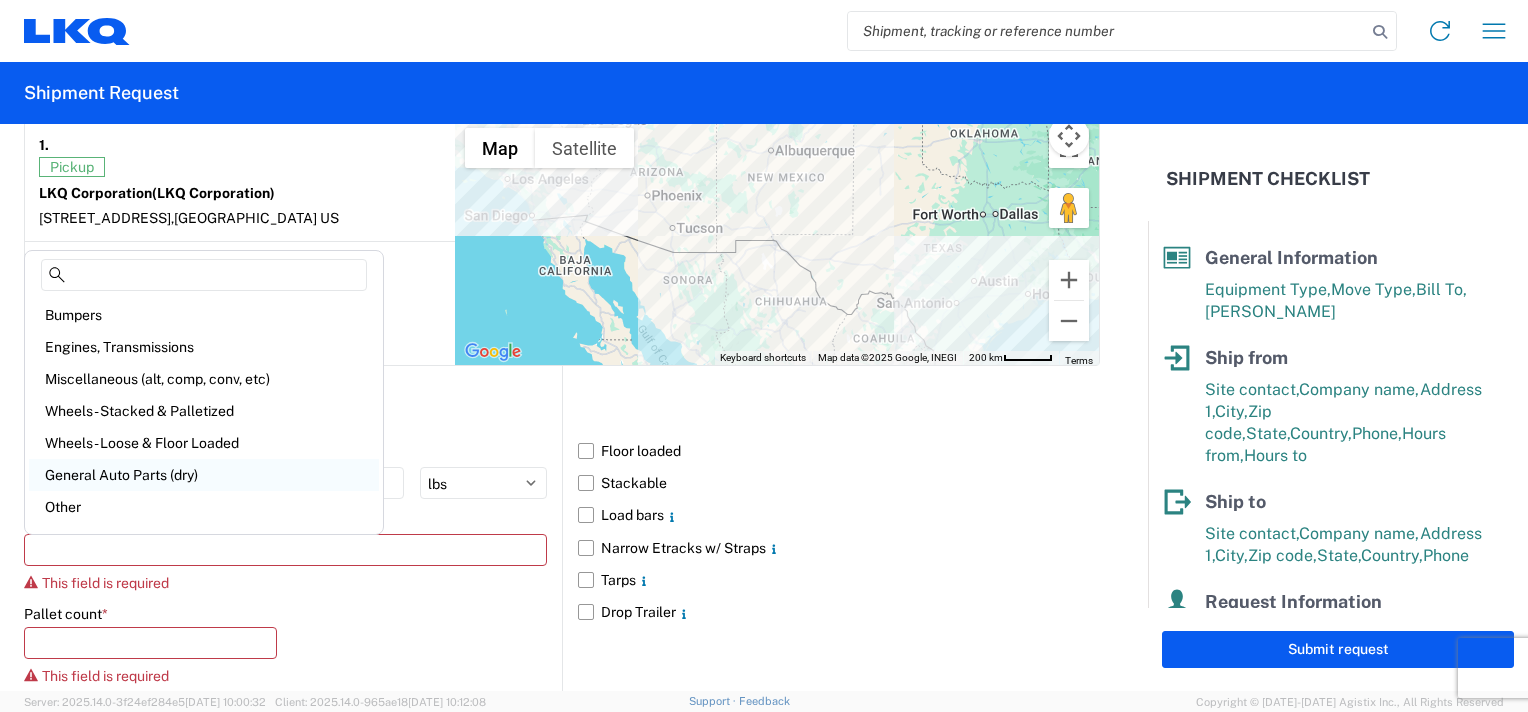 click on "General Auto Parts (dry)" 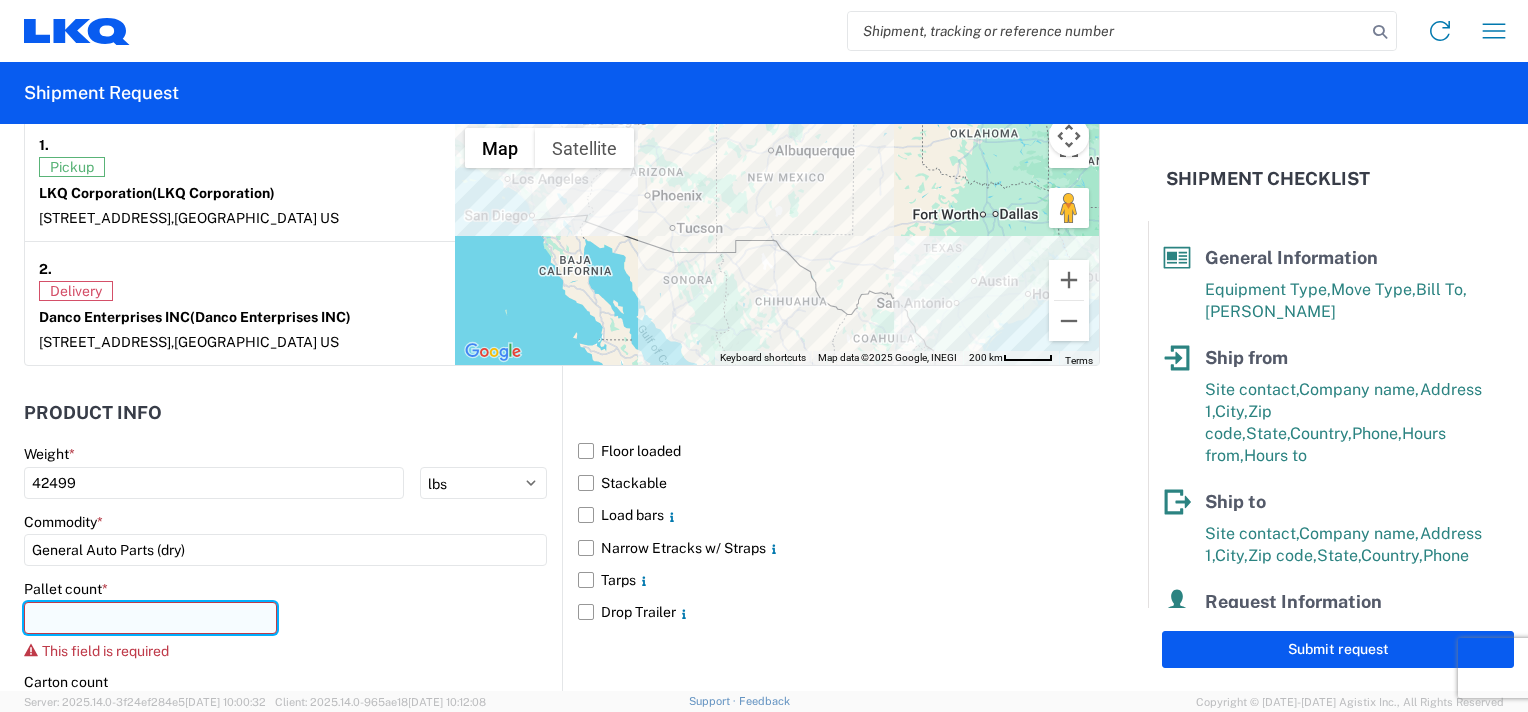 click 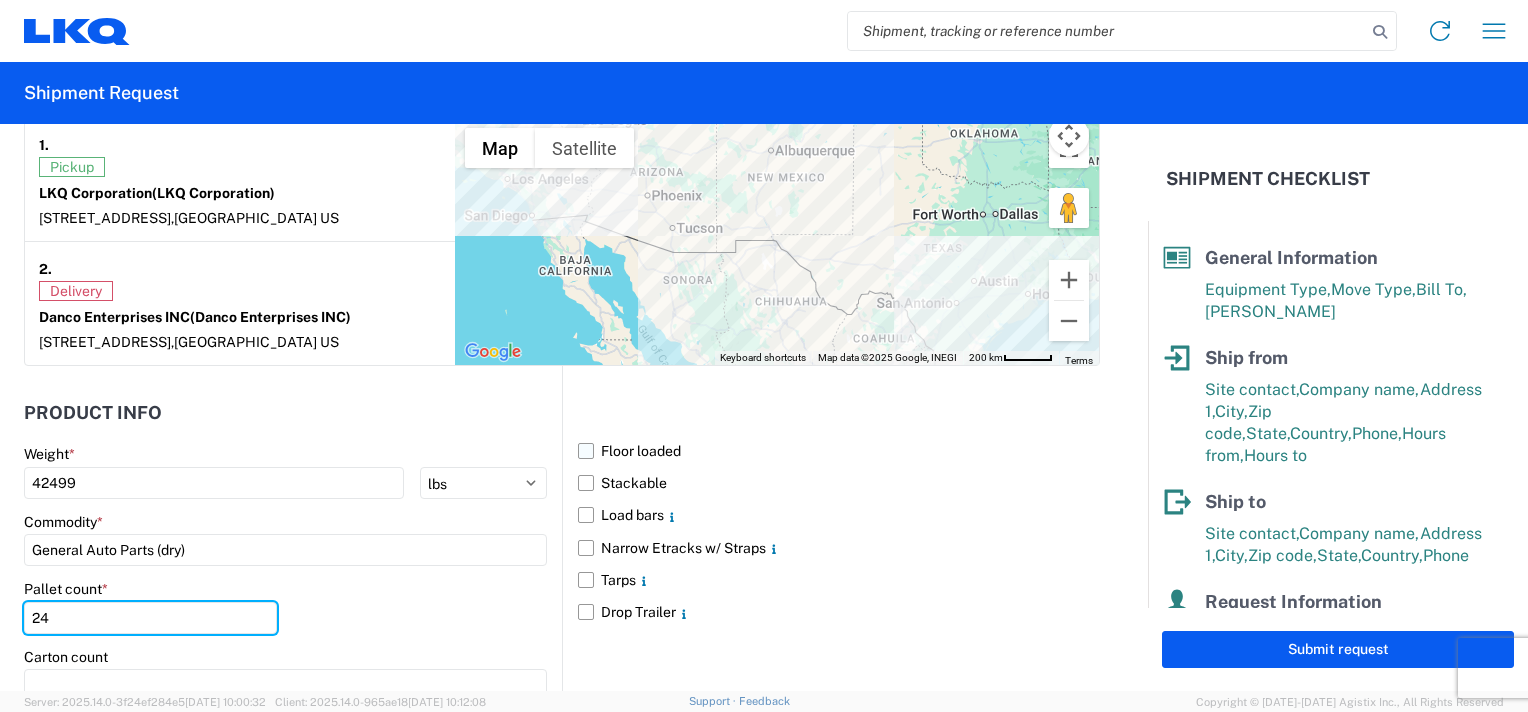 type on "24" 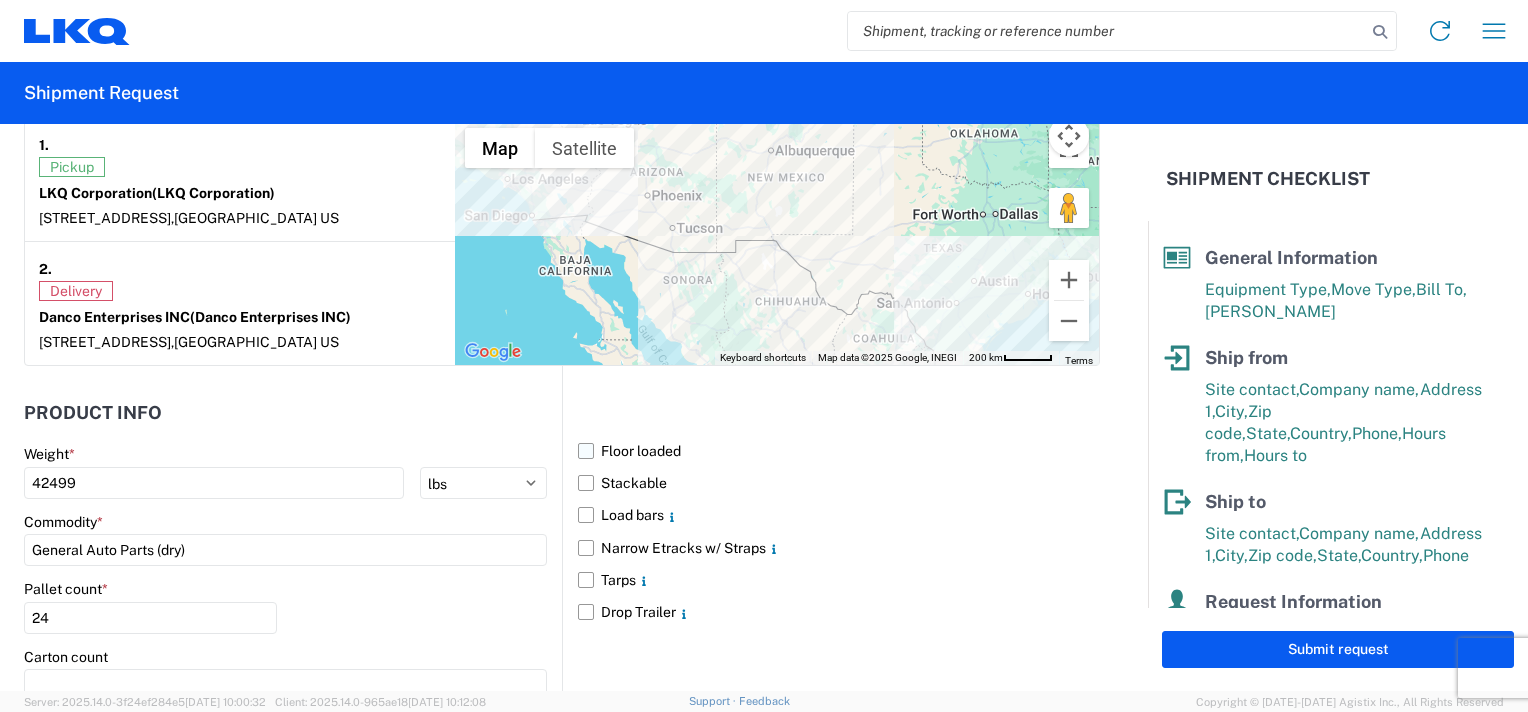 click on "Floor loaded" 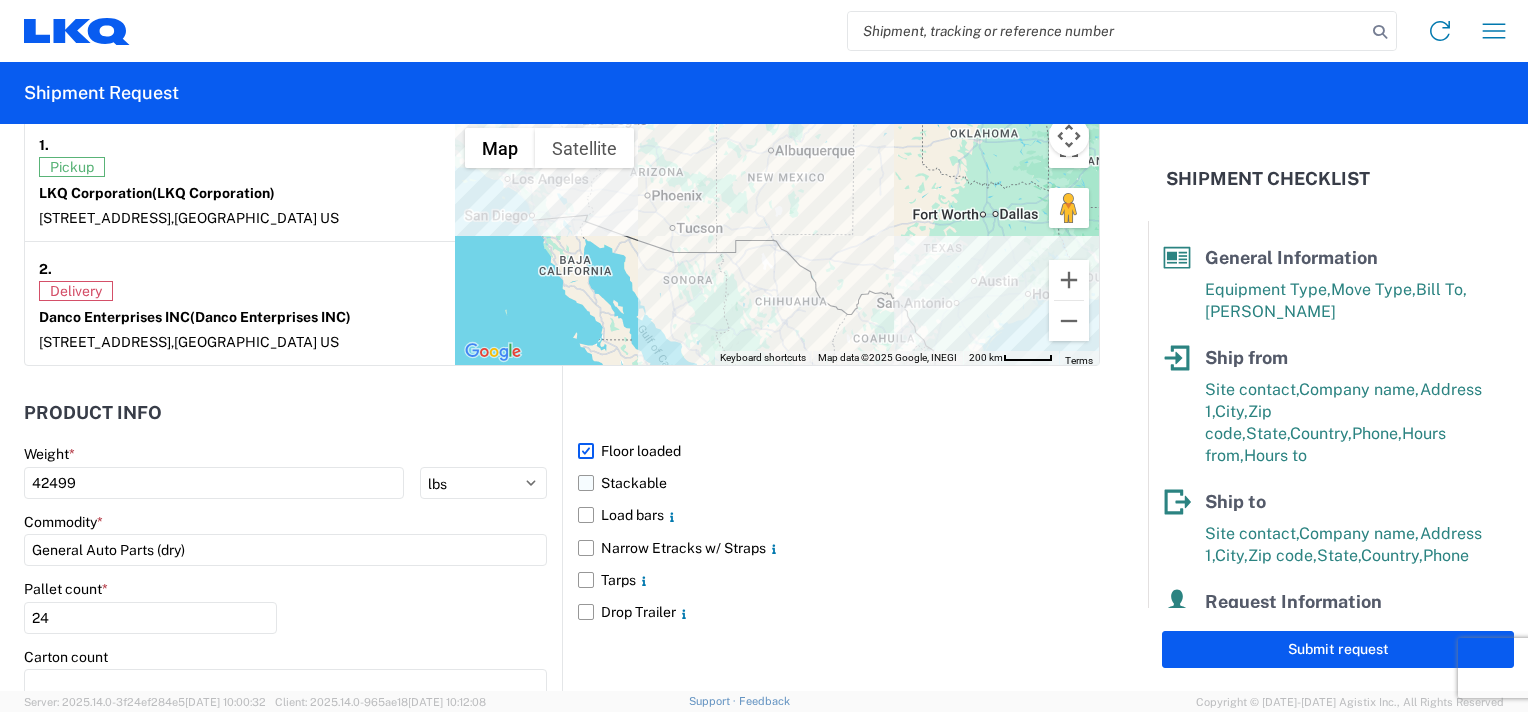 click on "Stackable" 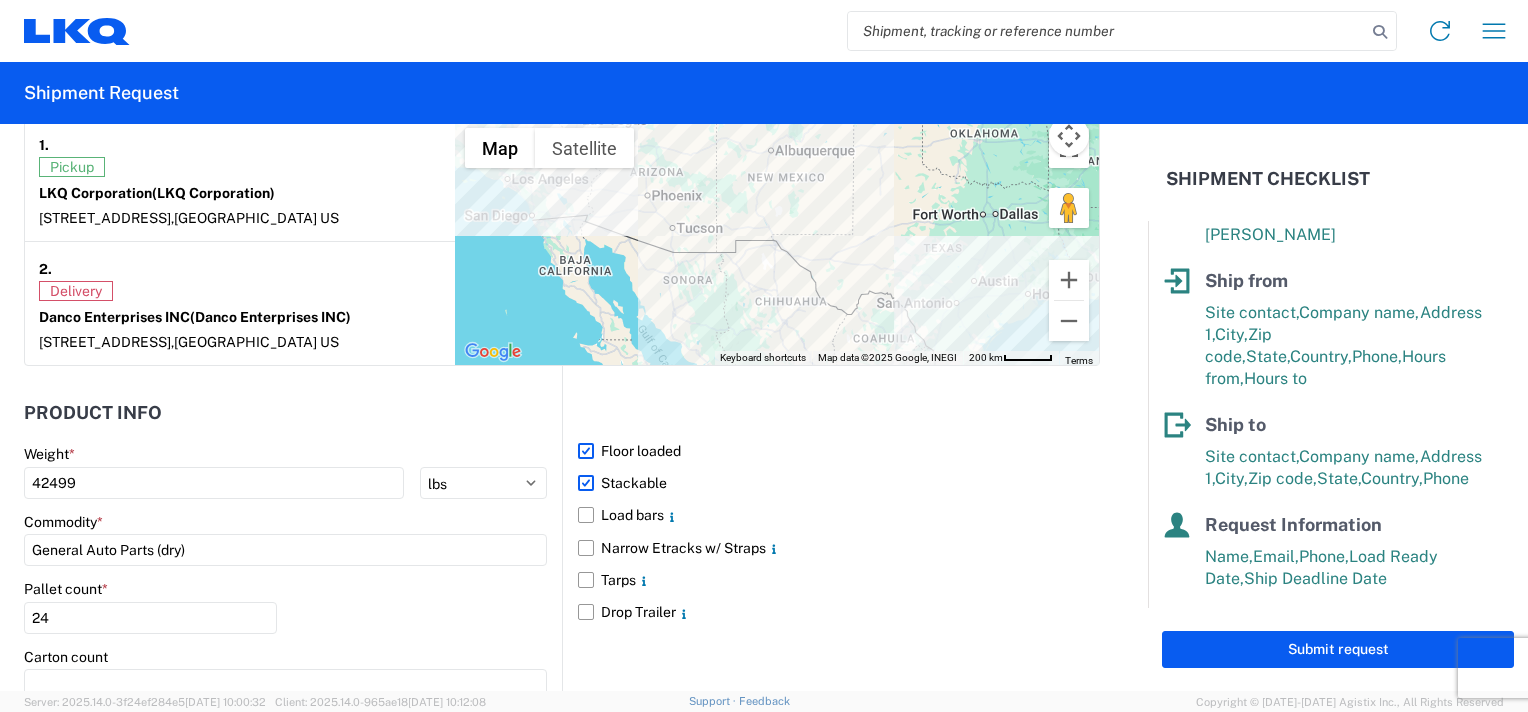 scroll, scrollTop: 200, scrollLeft: 0, axis: vertical 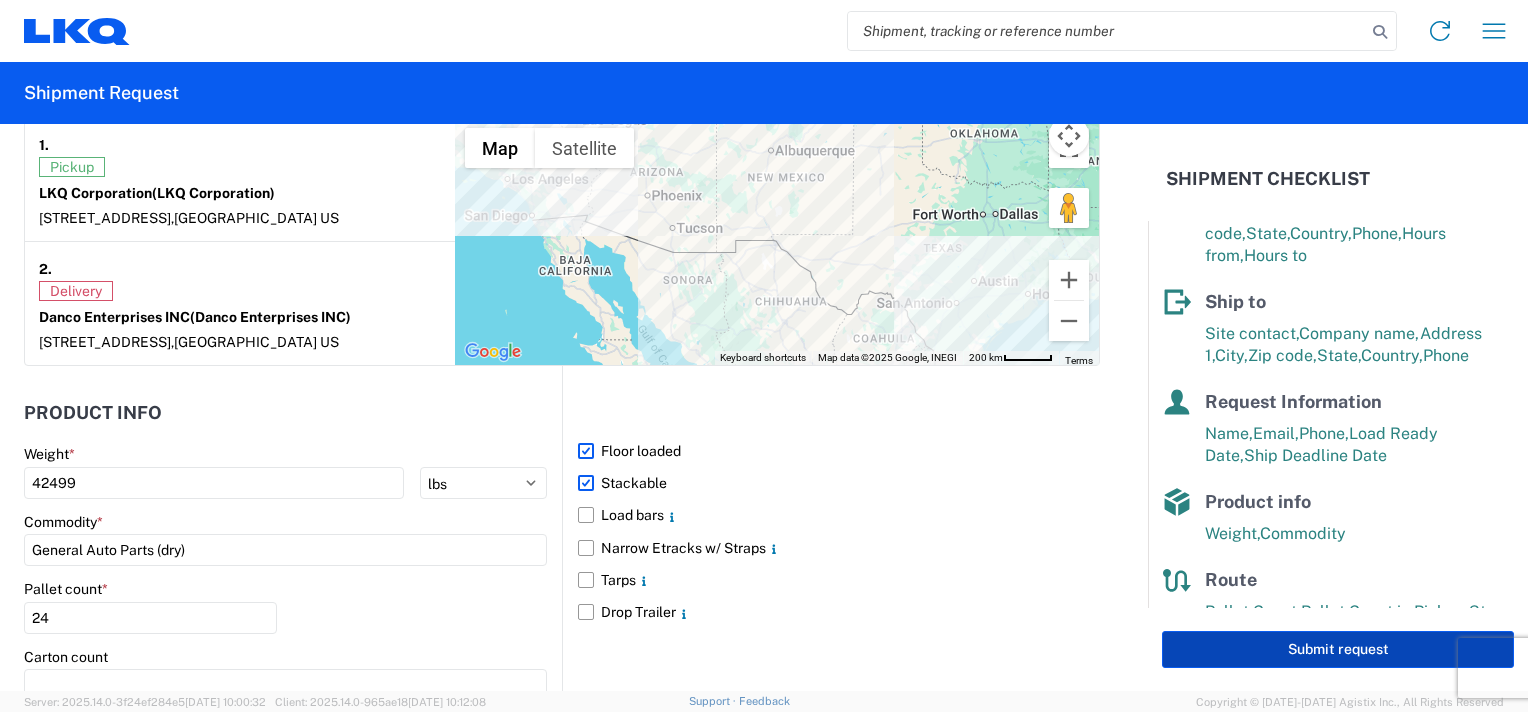 click on "Submit request" 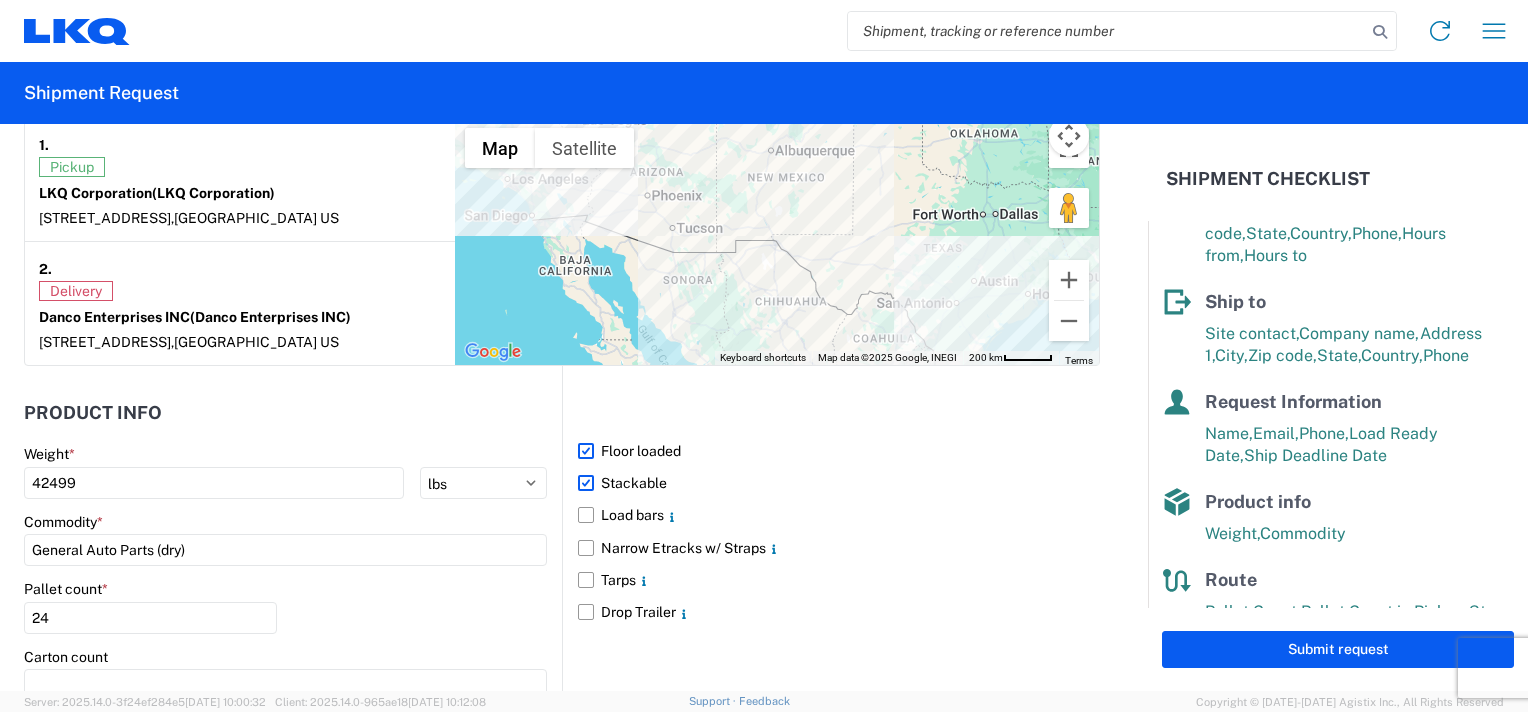 select on "US" 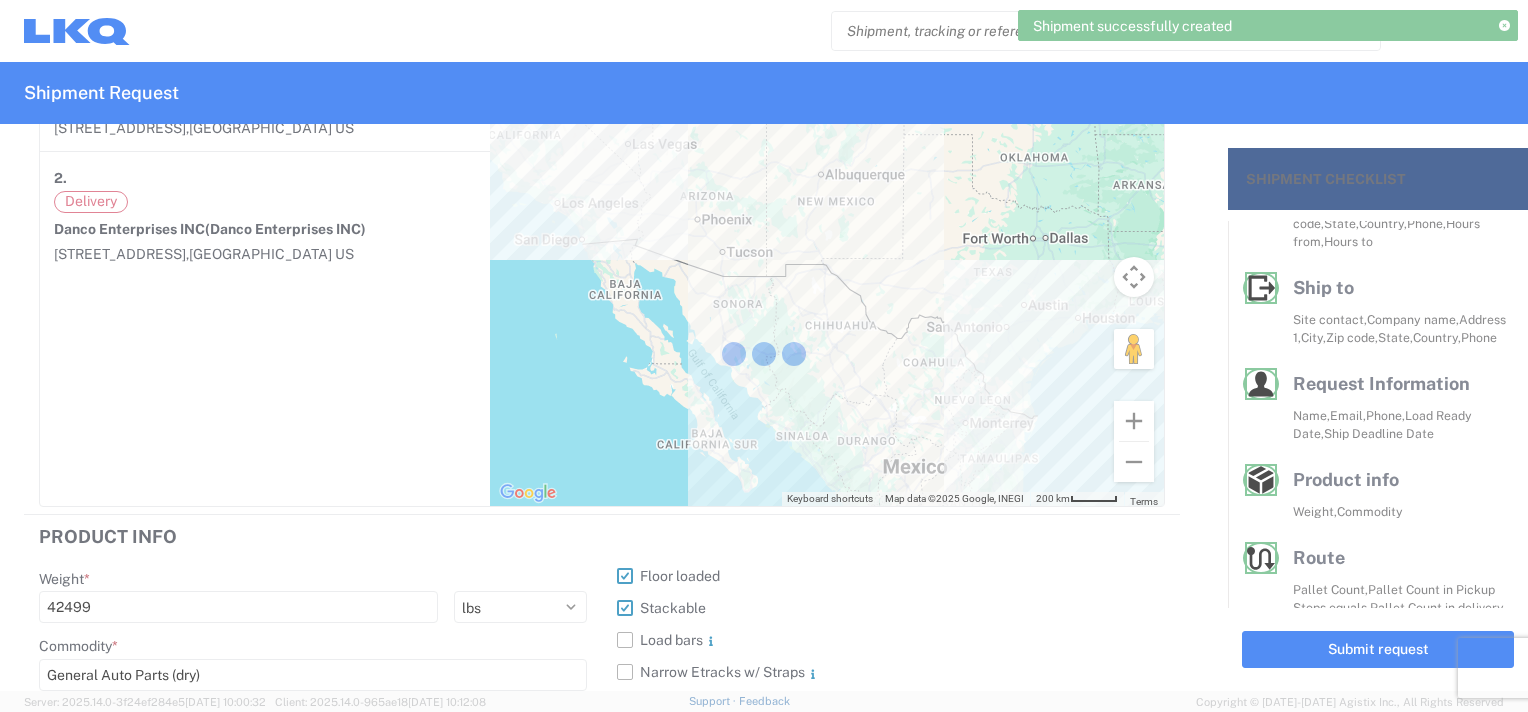 scroll, scrollTop: 186, scrollLeft: 0, axis: vertical 